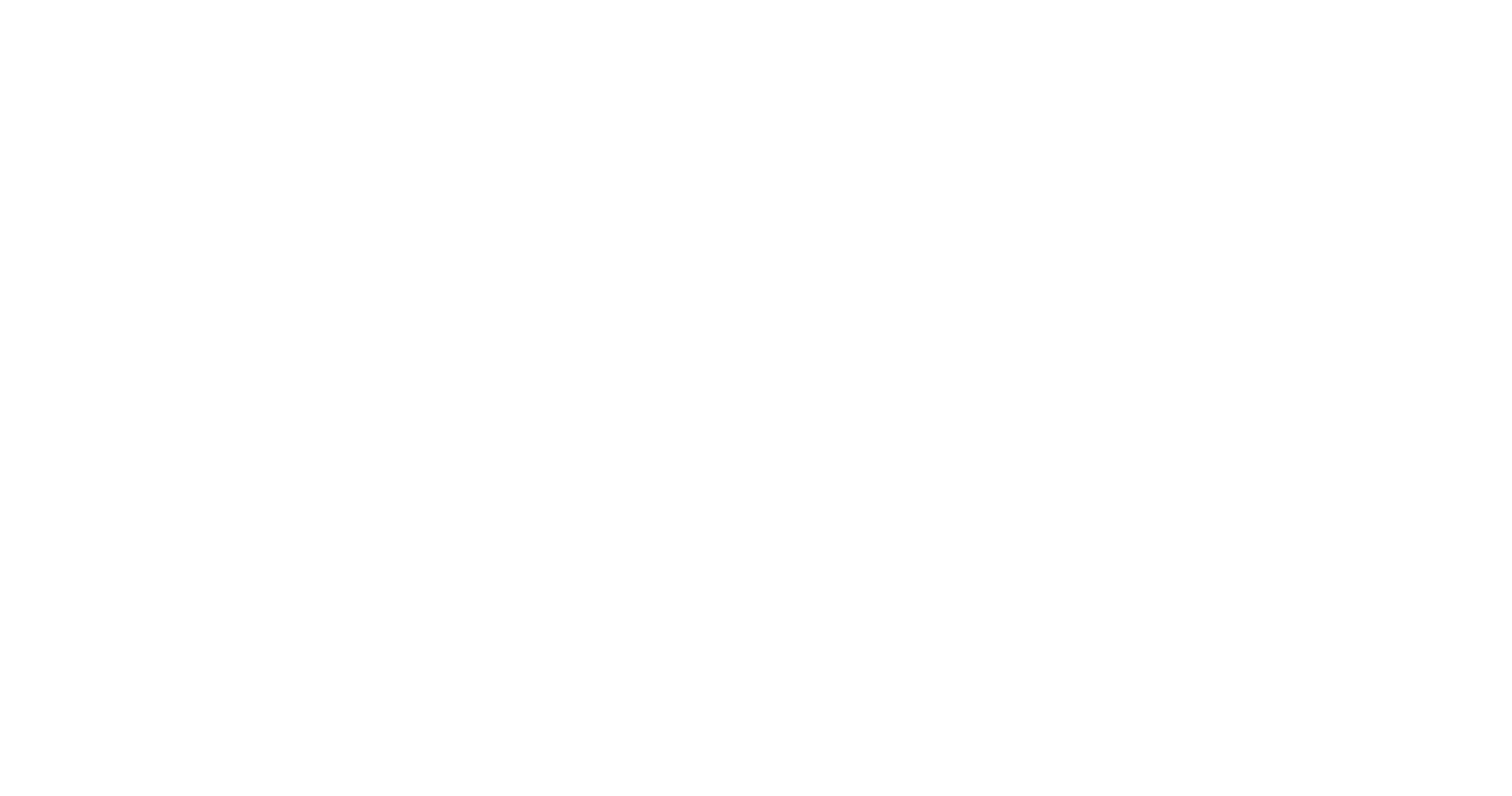 scroll, scrollTop: 0, scrollLeft: 0, axis: both 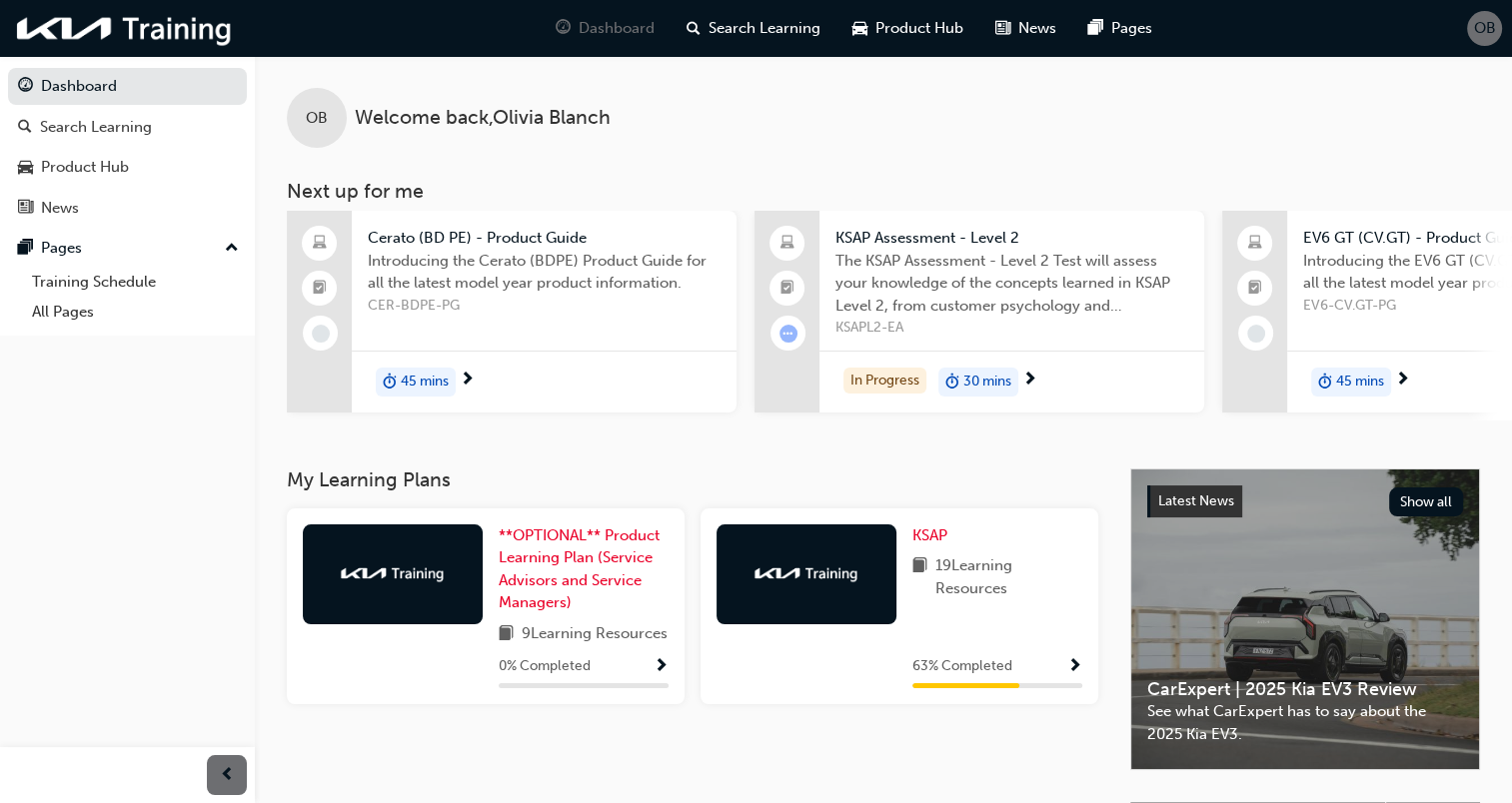 click on "The KSAP Assessment - Level 2 Test will assess your knowledge of the concepts learned in KSAP Level 2, from customer psychology and suggestion skills; to customer loyalty and understanding teamwork." at bounding box center [1011, 284] 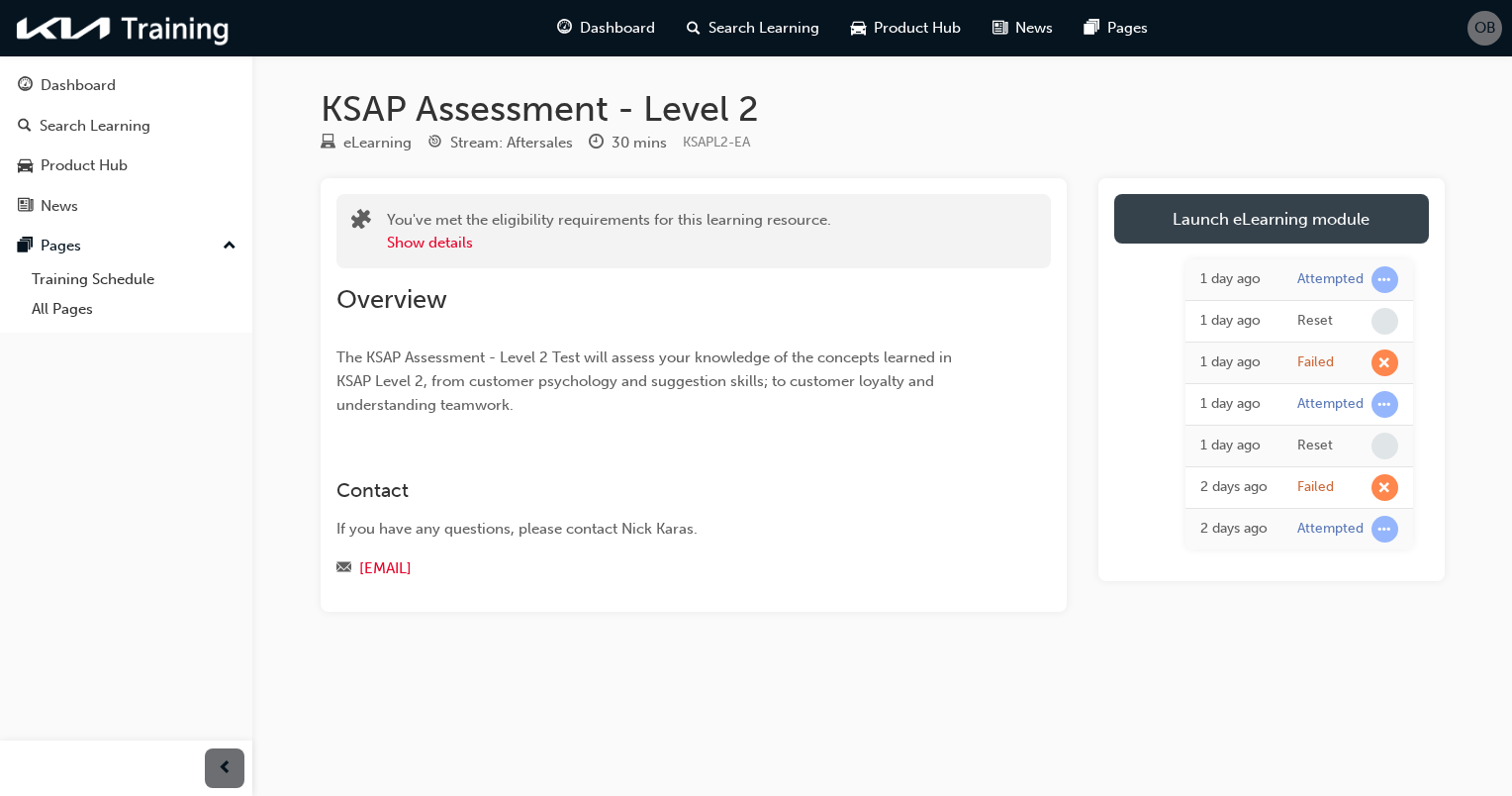 click on "Launch eLearning module" at bounding box center (1272, 219) 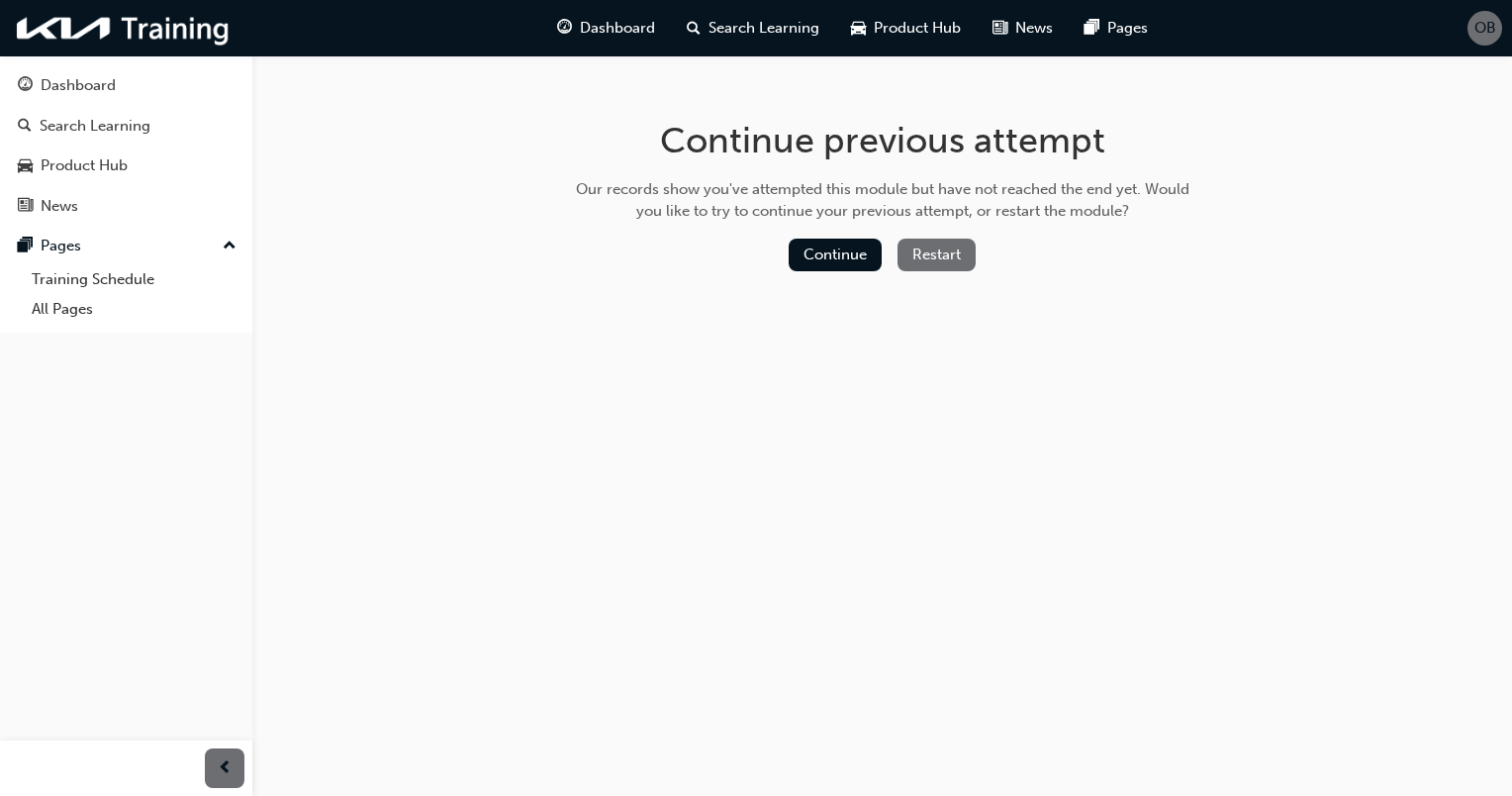 click on "Restart" at bounding box center [936, 254] 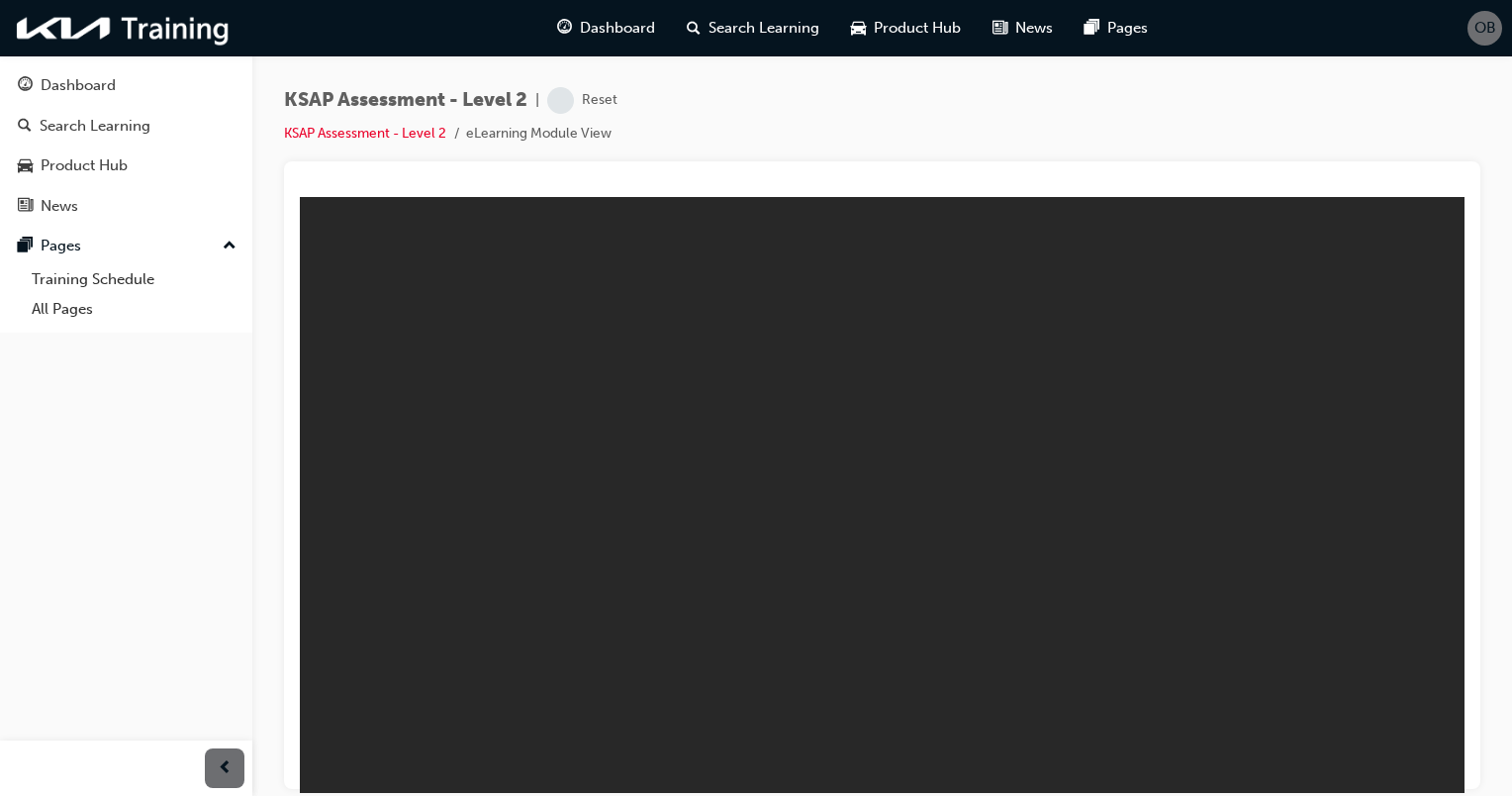 scroll, scrollTop: 0, scrollLeft: 0, axis: both 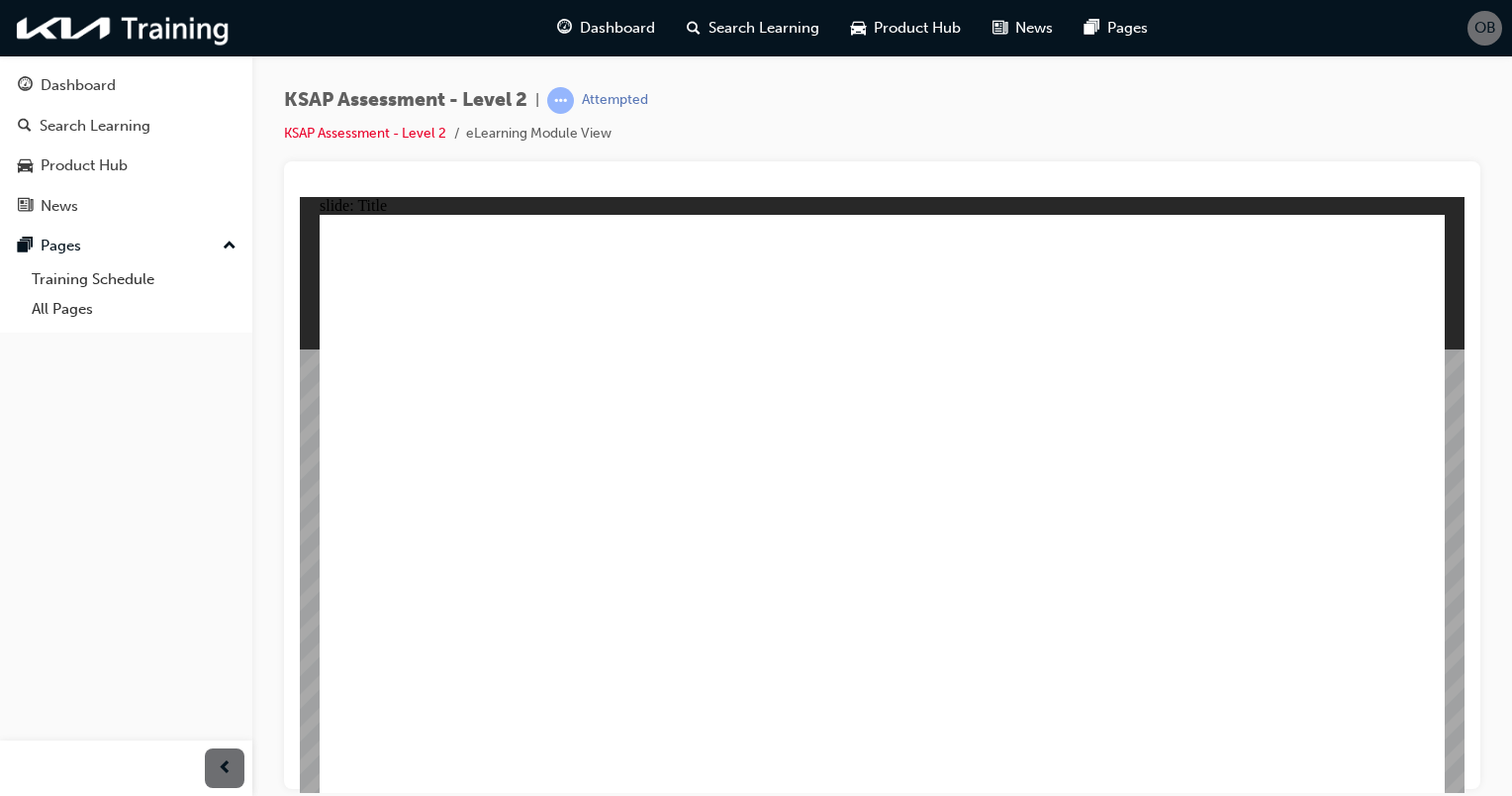 click 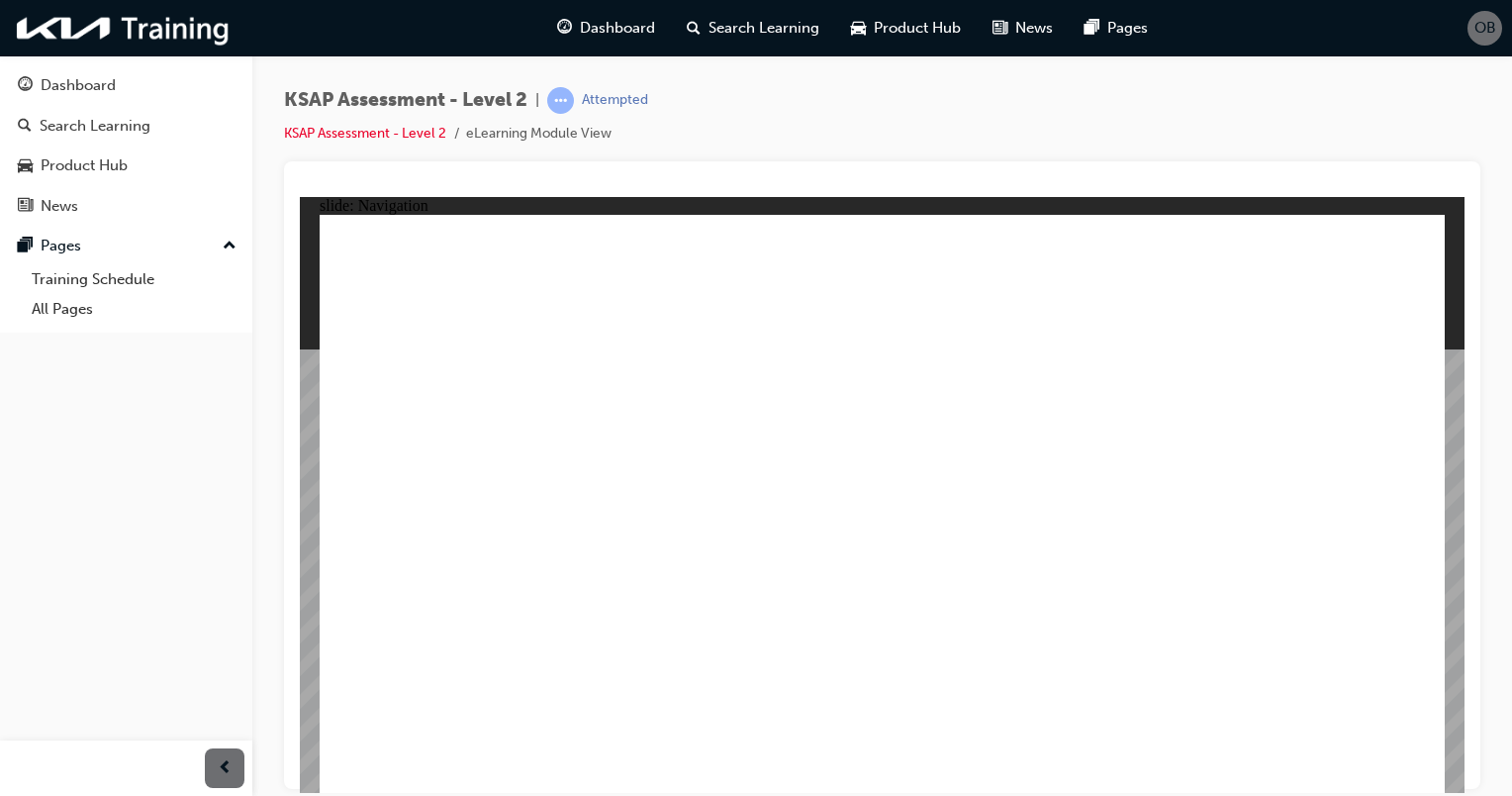 click 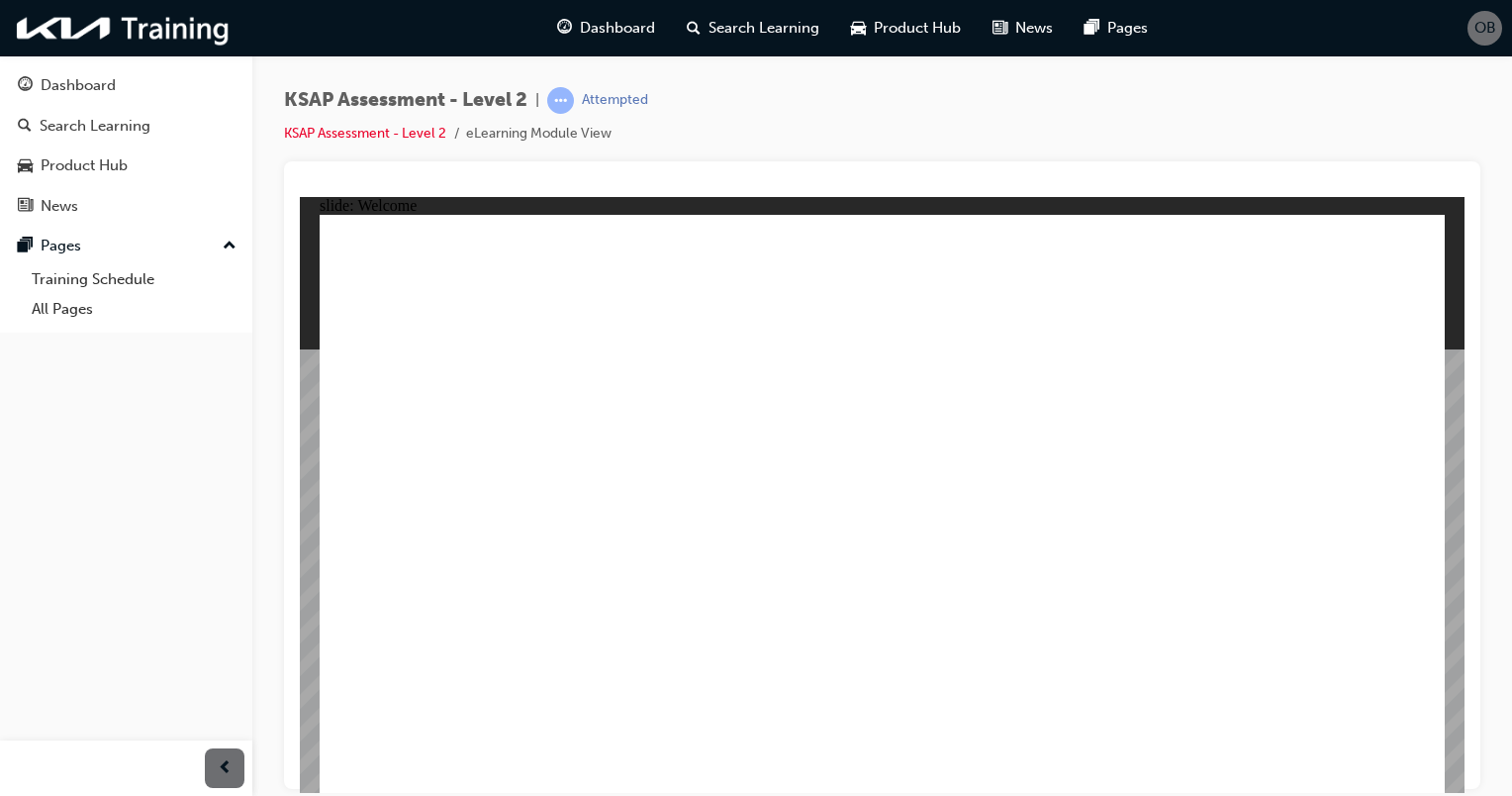 click 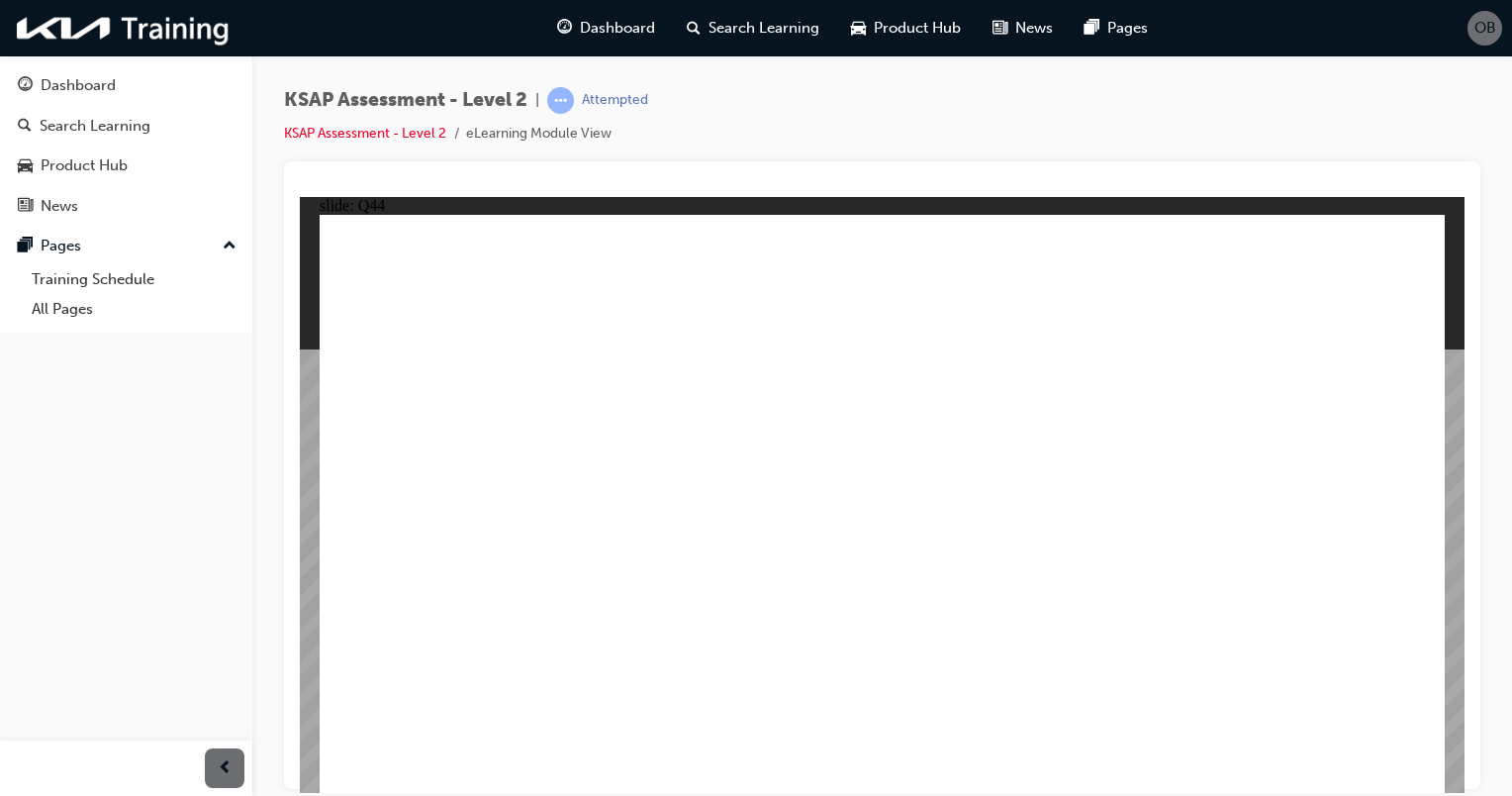 click at bounding box center [882, 1527] 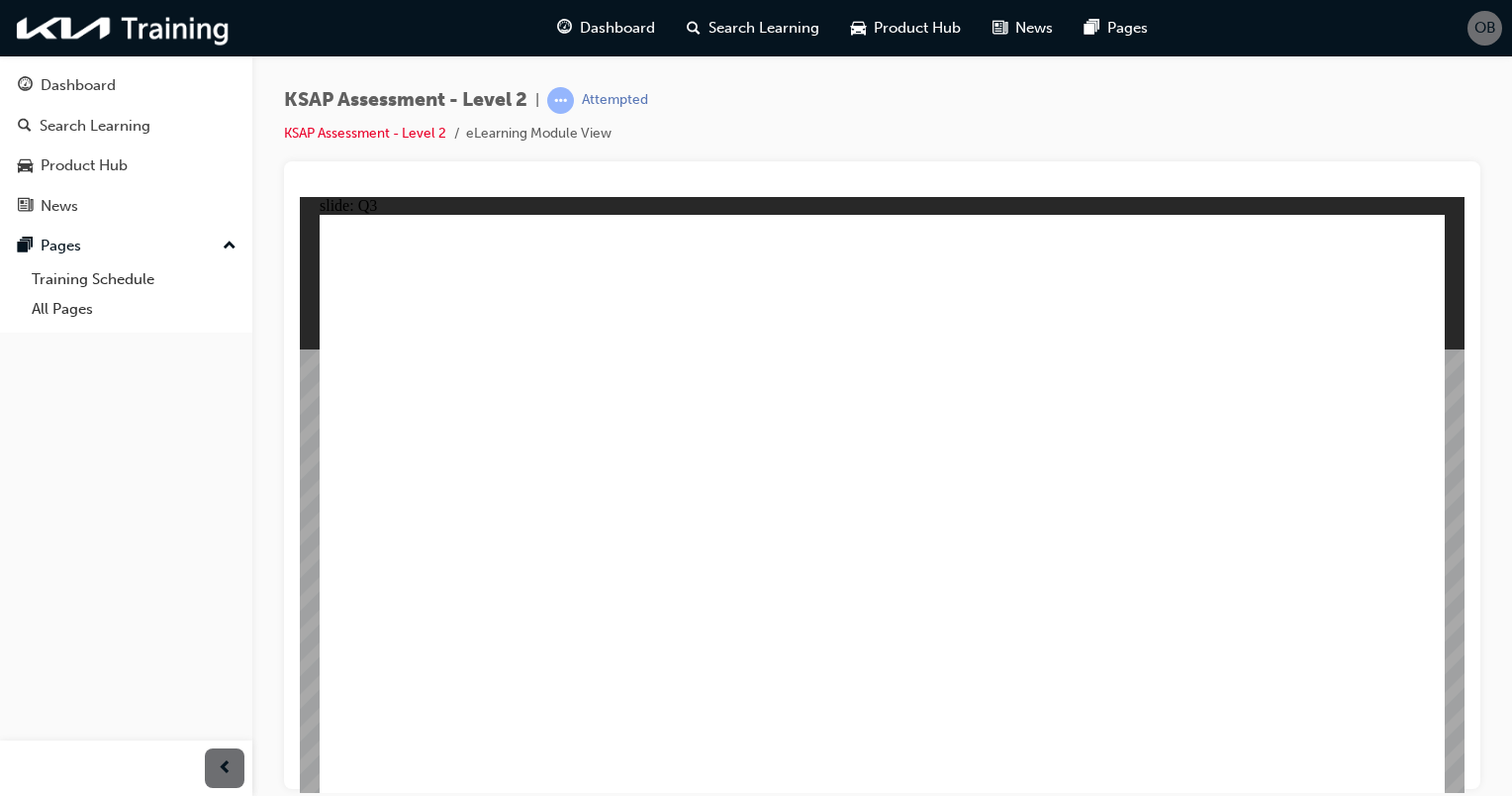 click 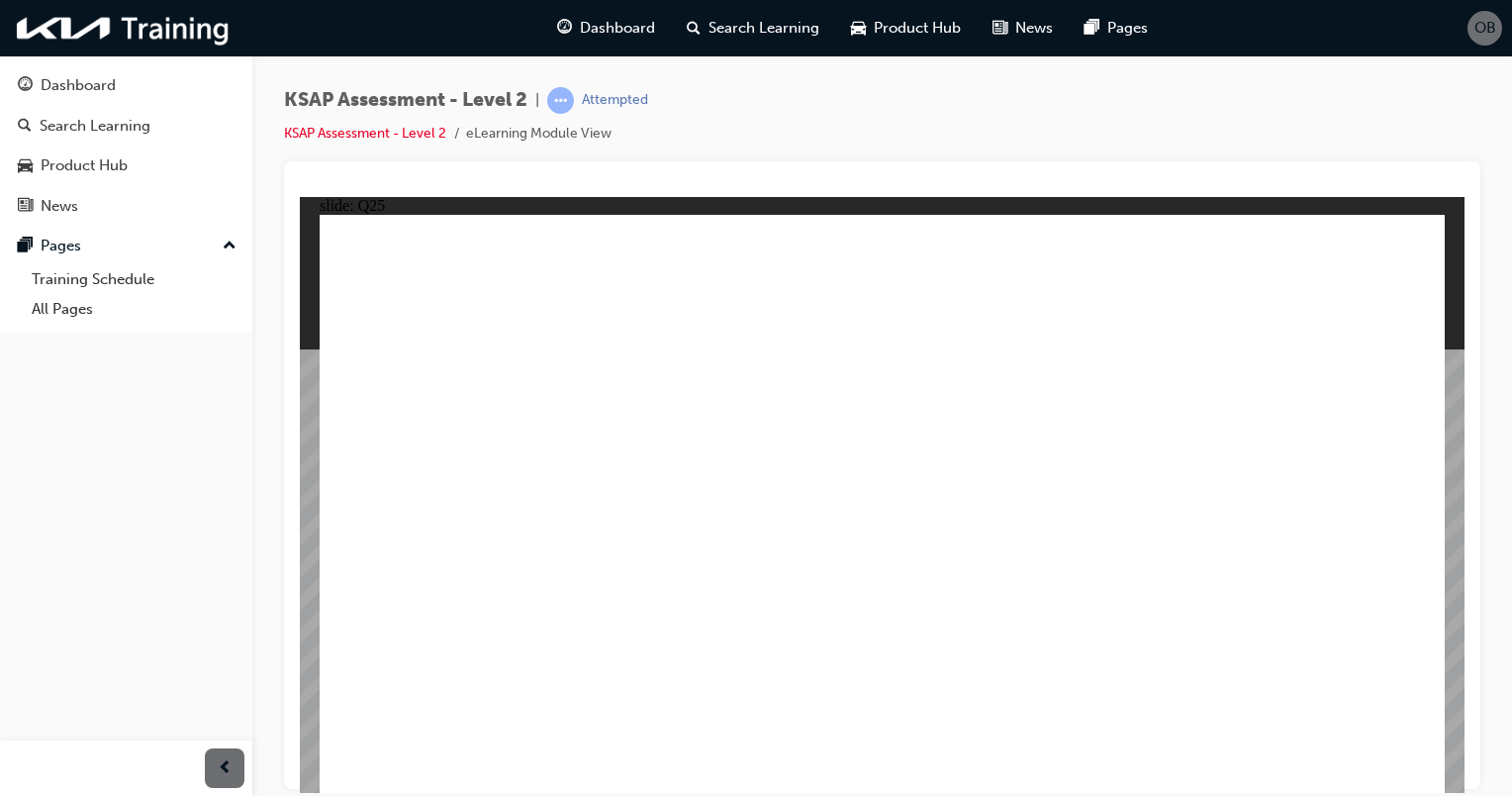 click 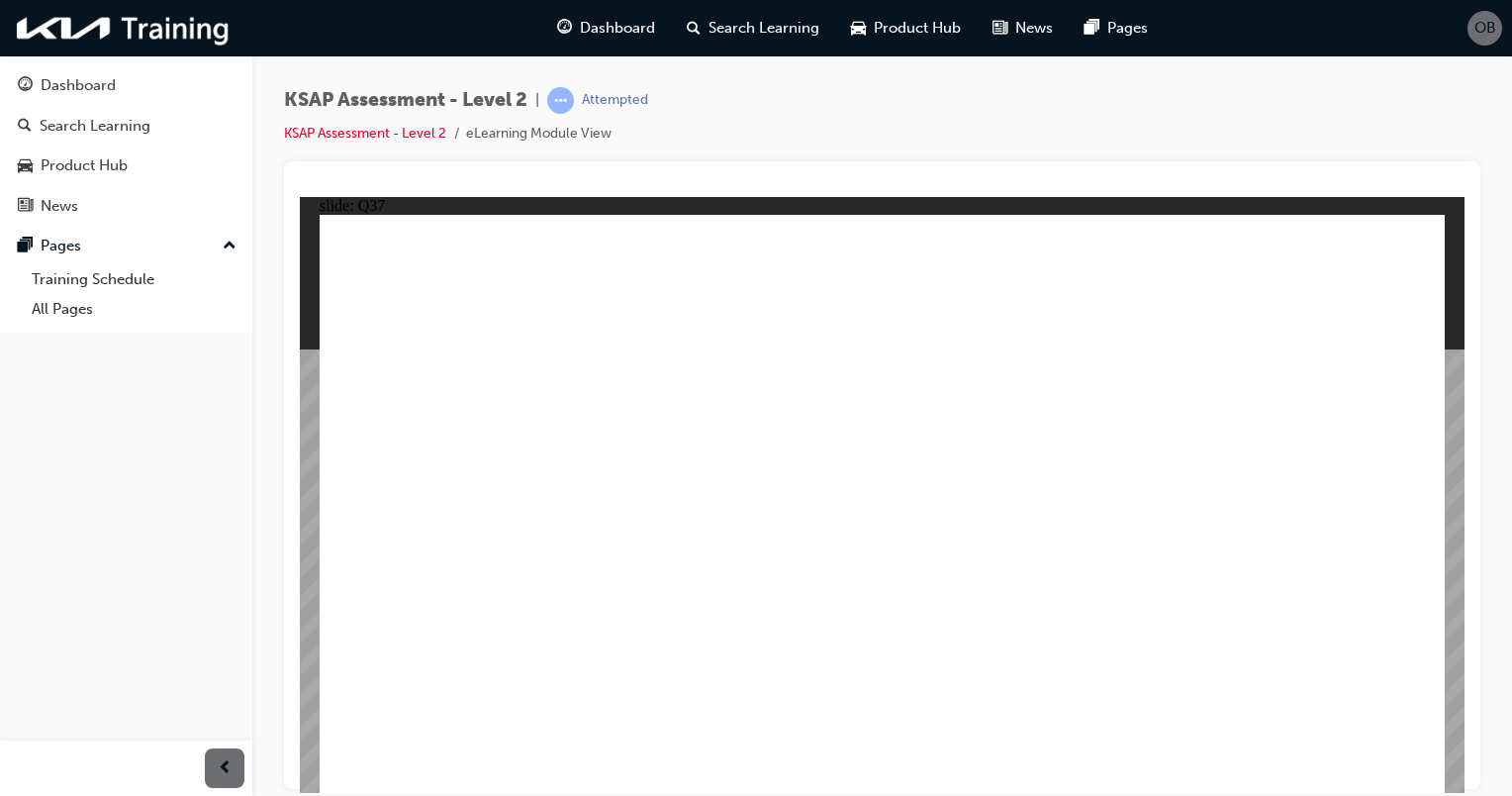 click 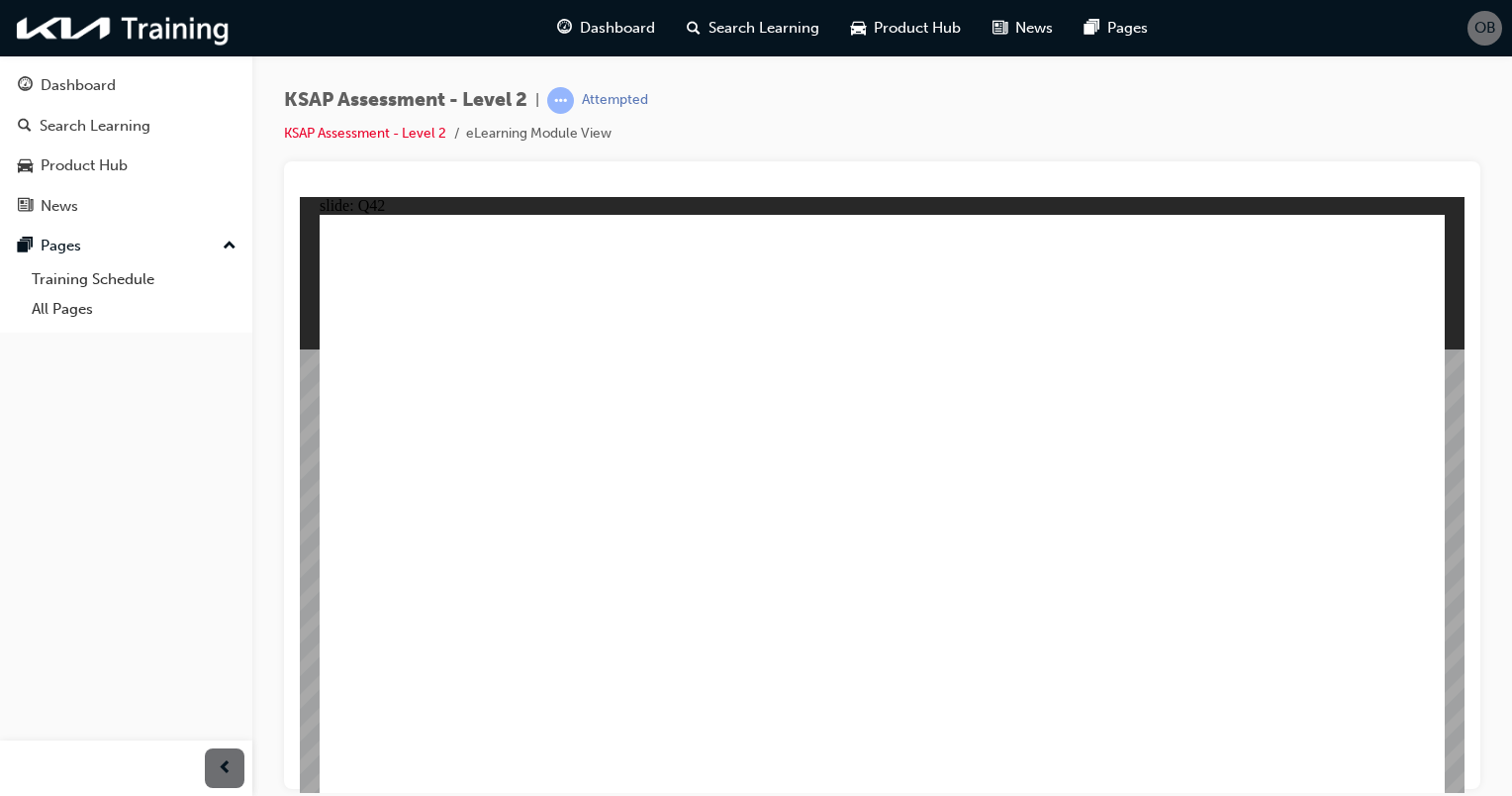 click 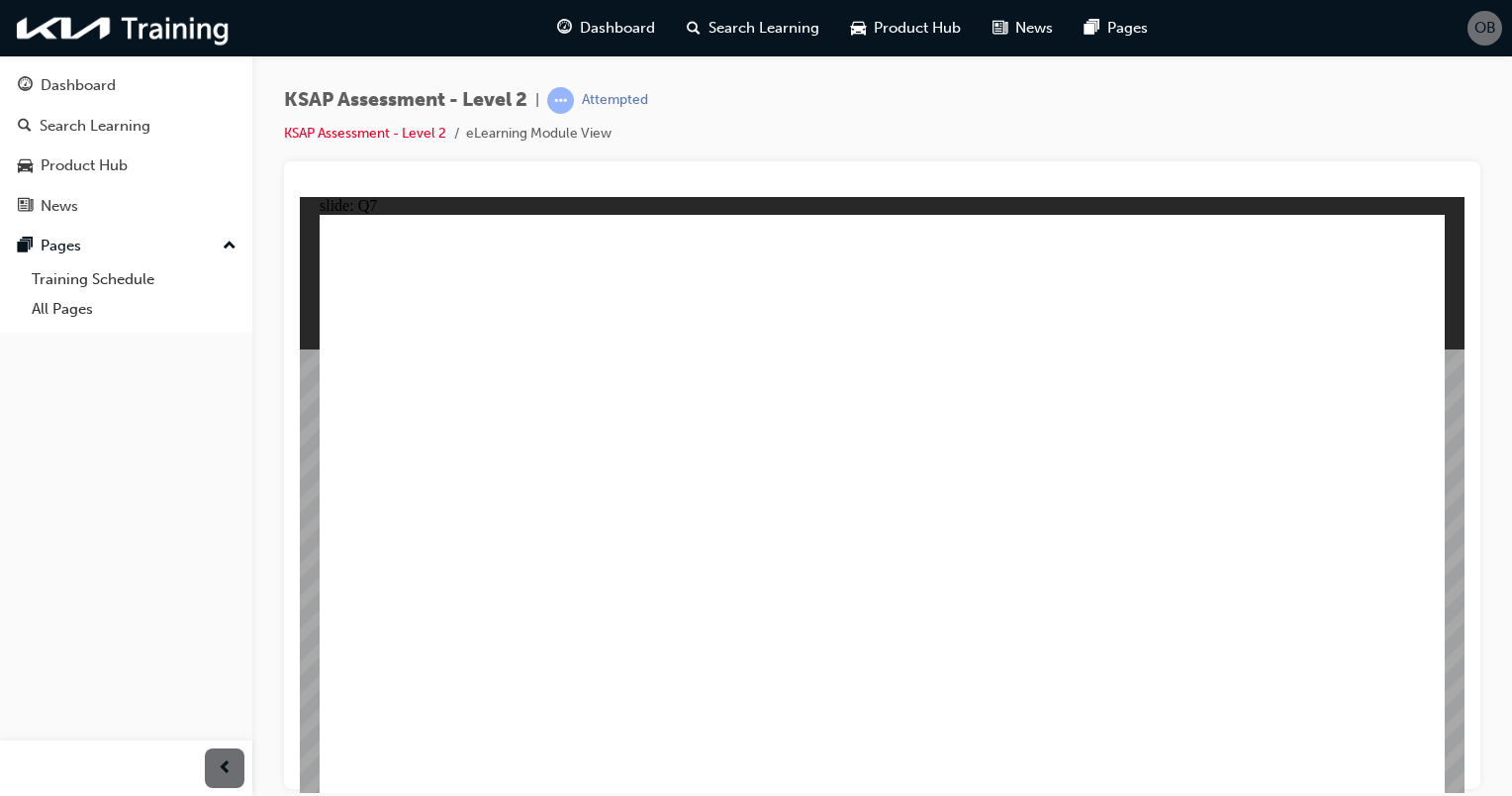 click 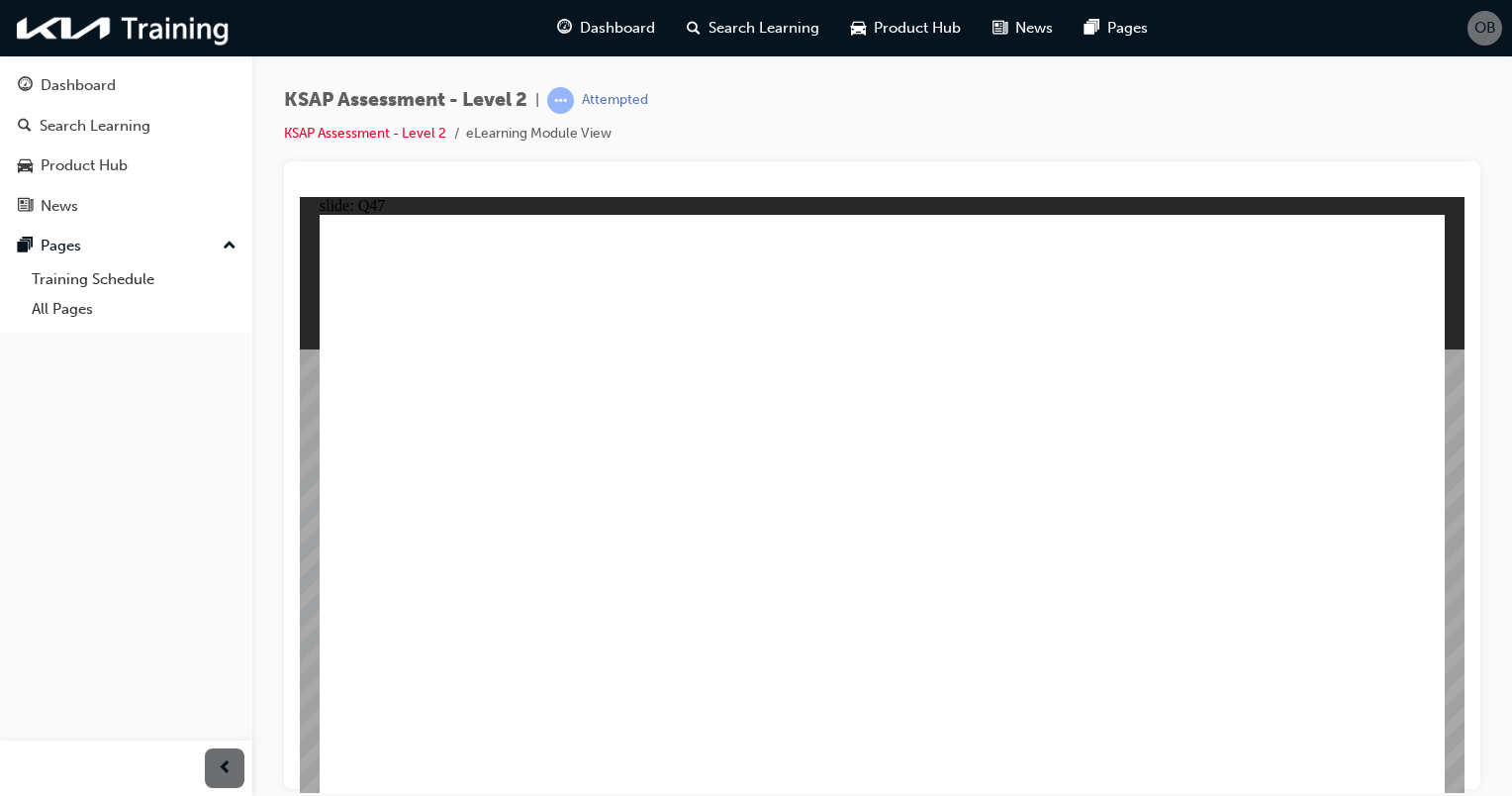 click 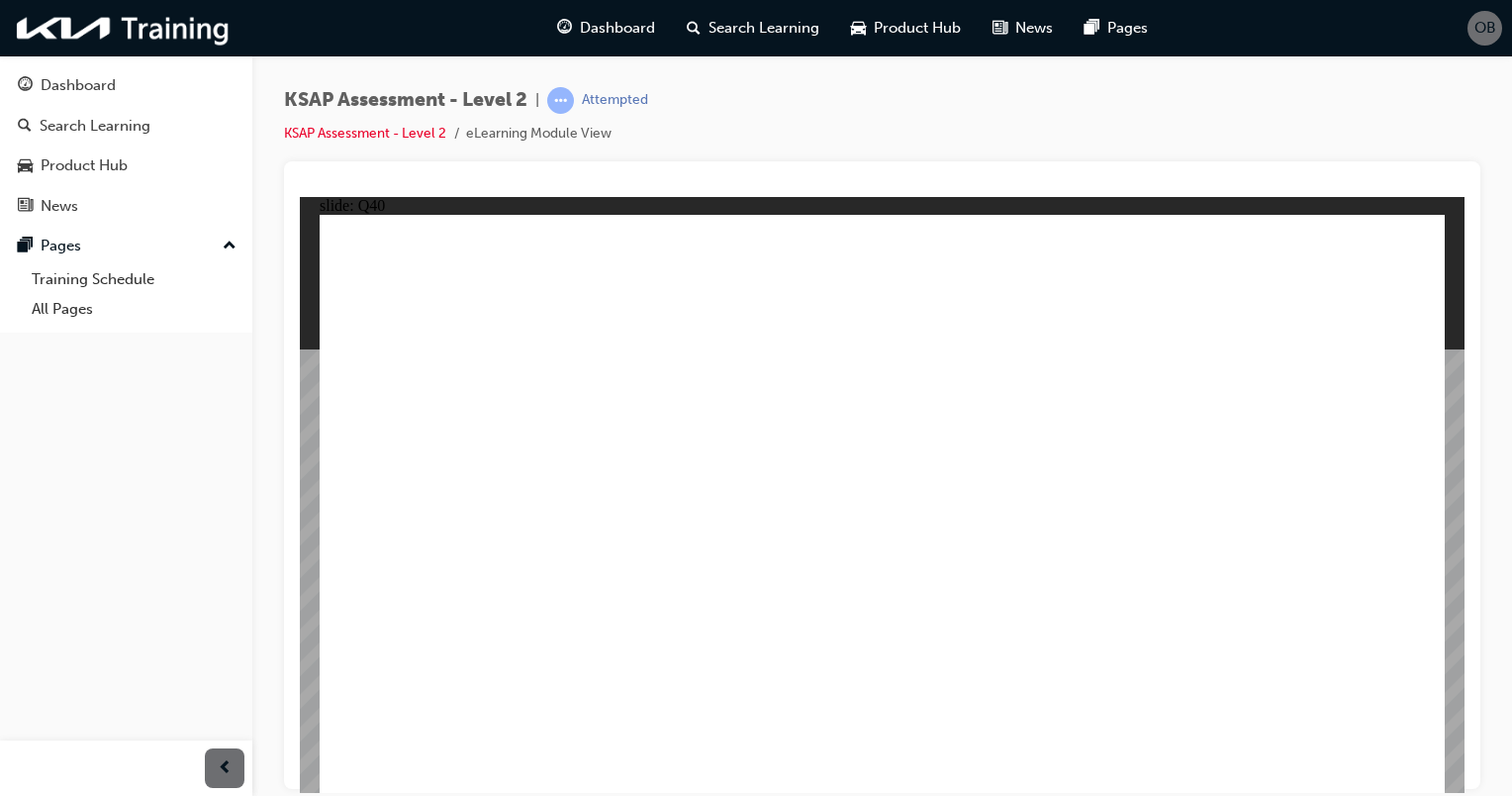 click 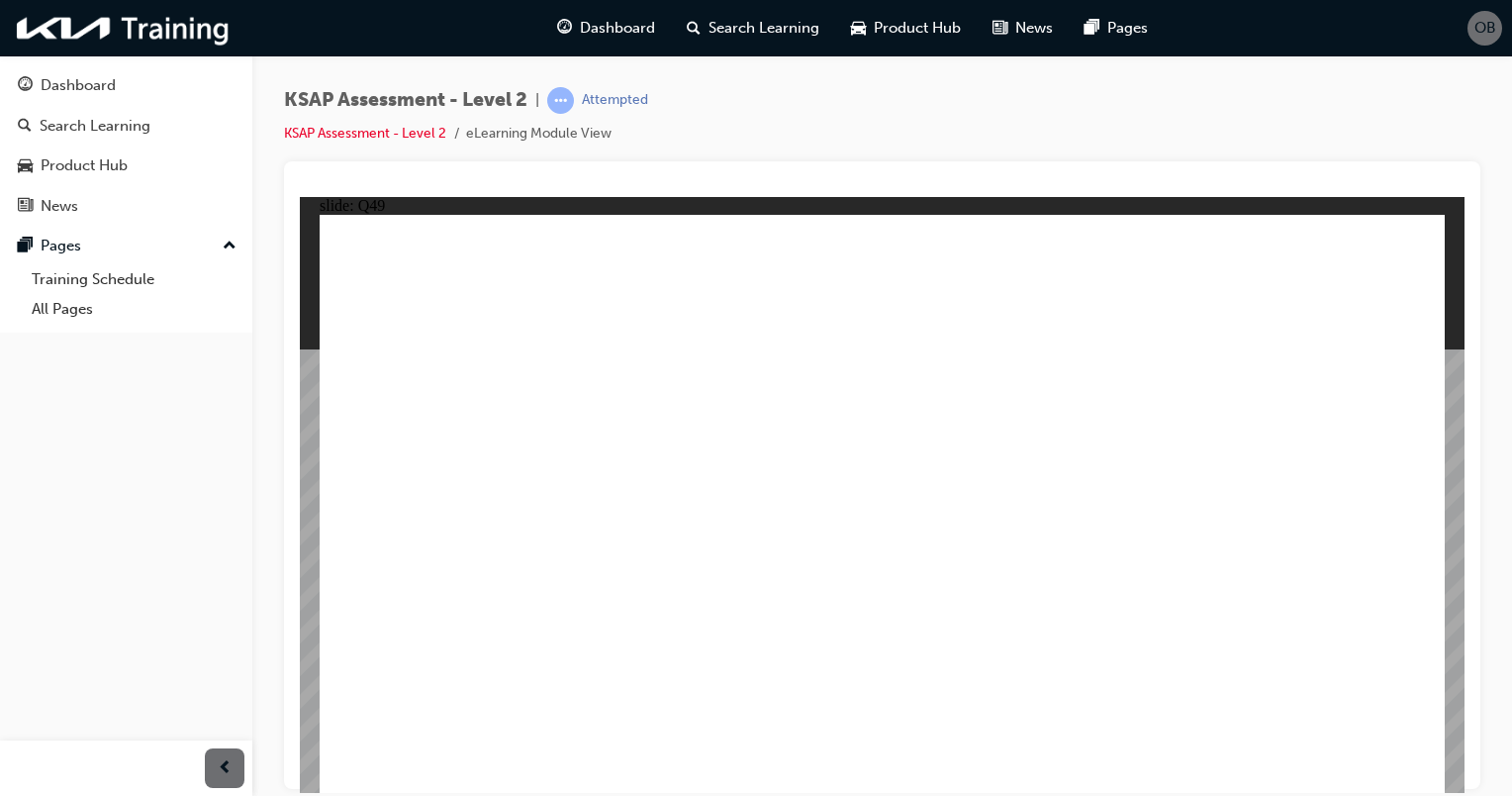 click 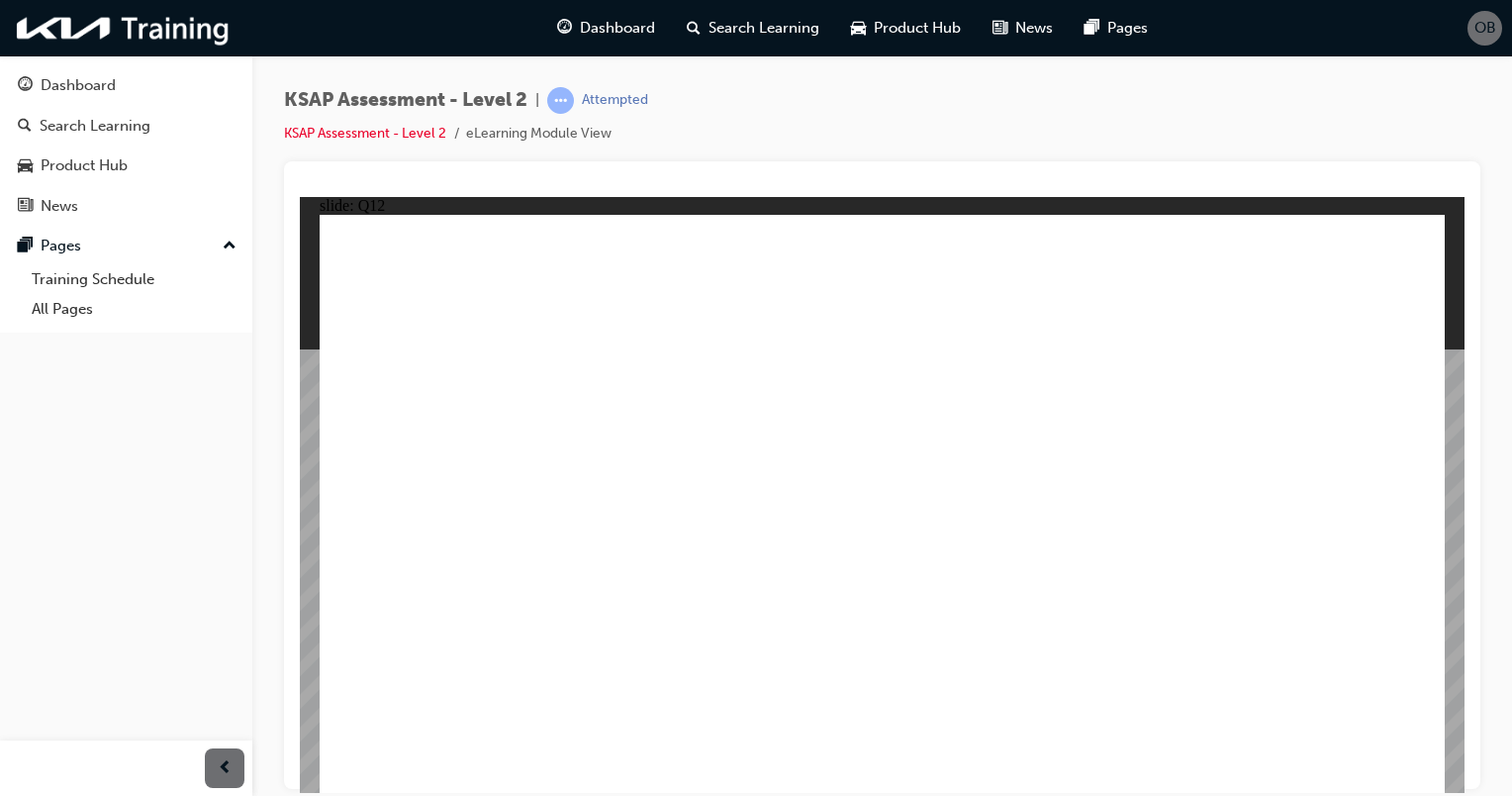 click 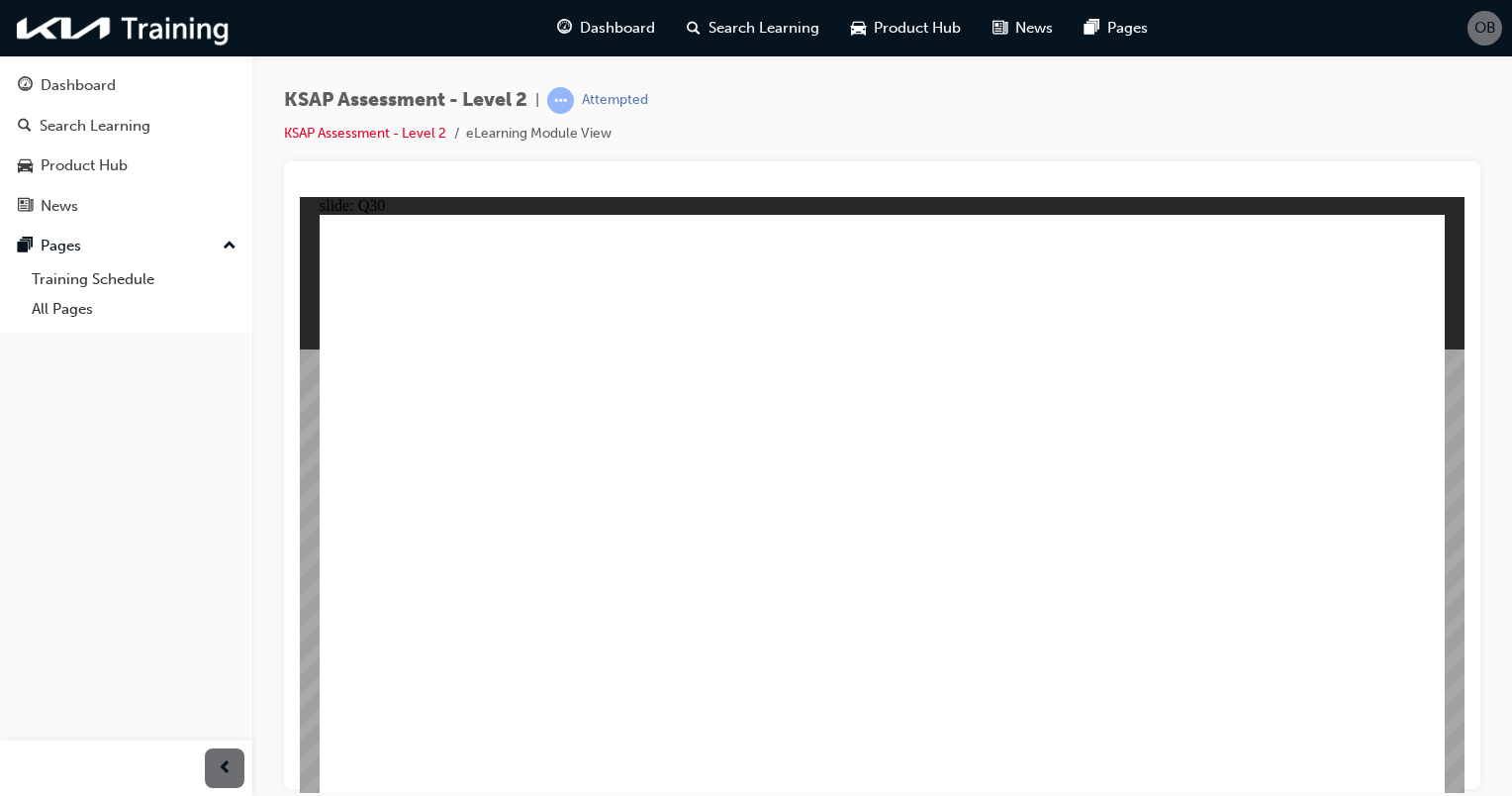 click 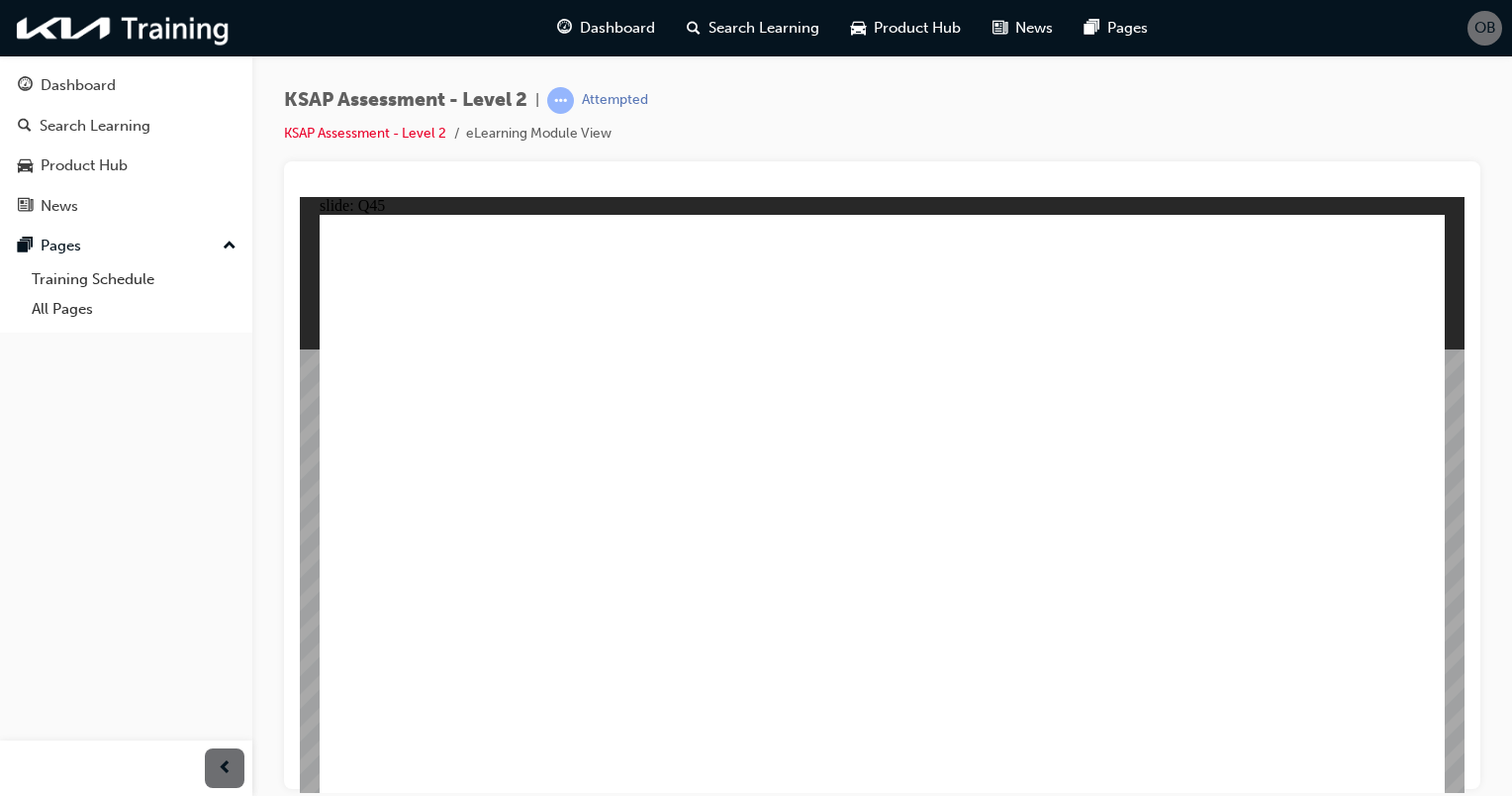click 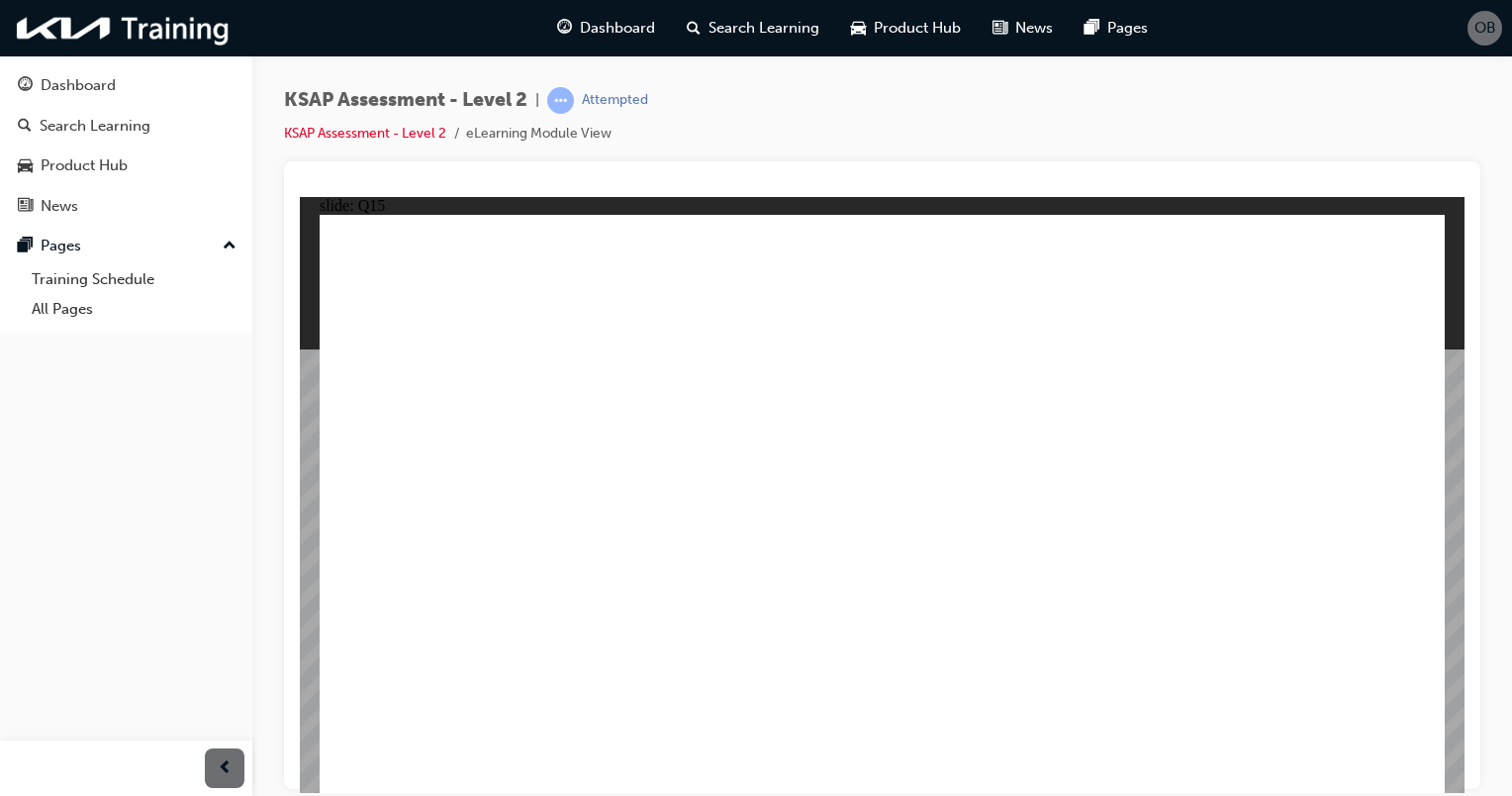 click 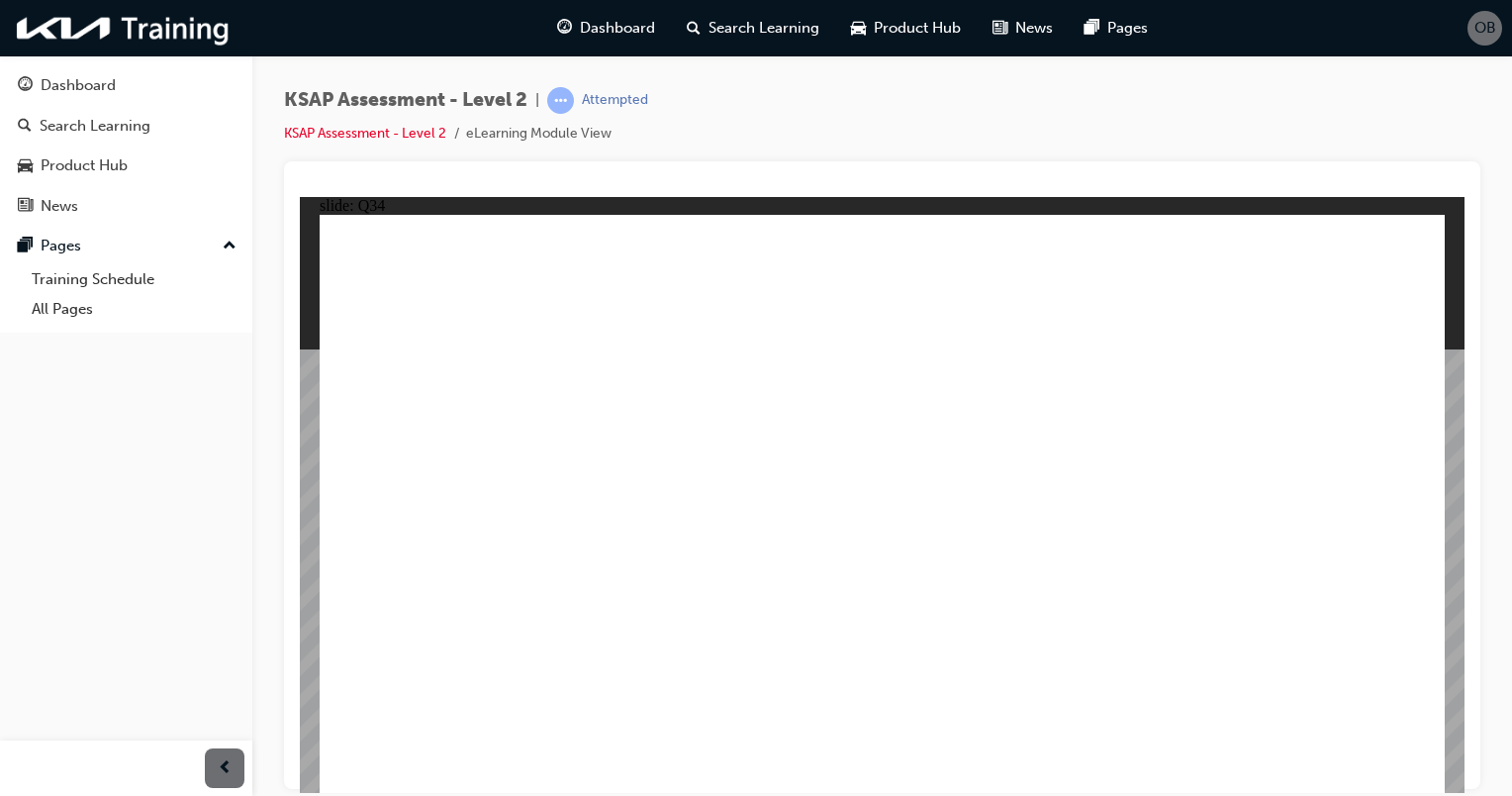 click 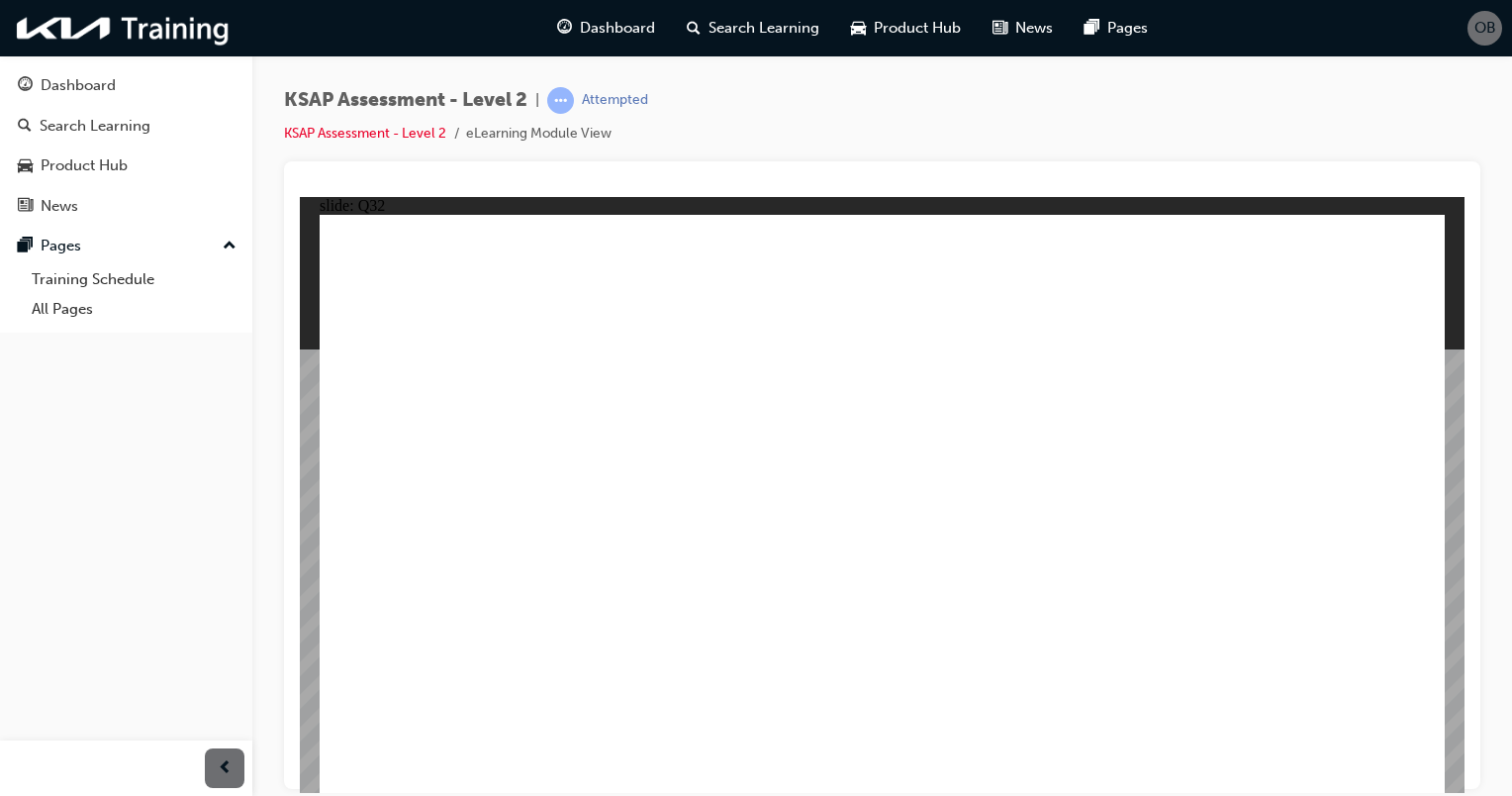 click 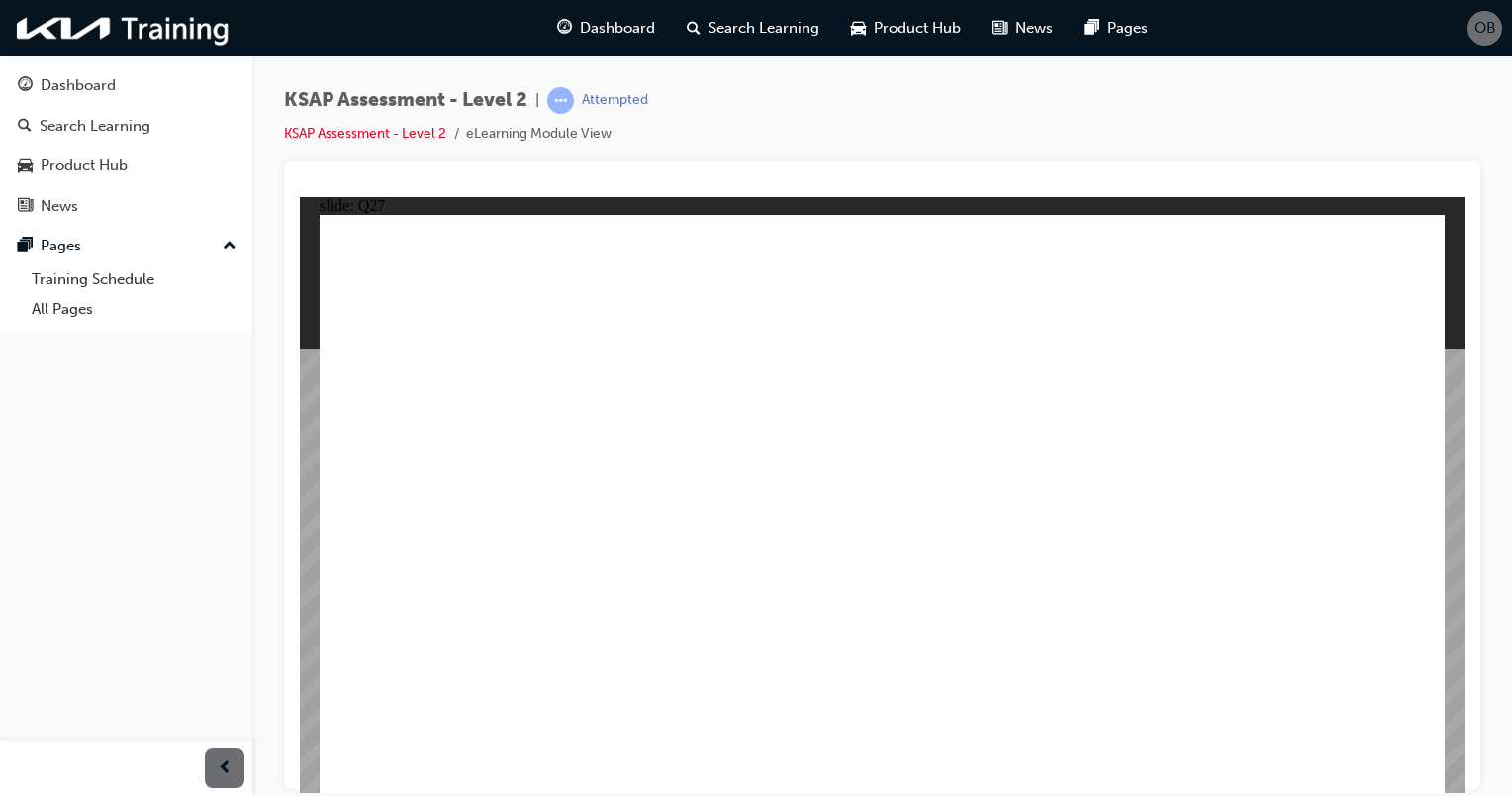 click 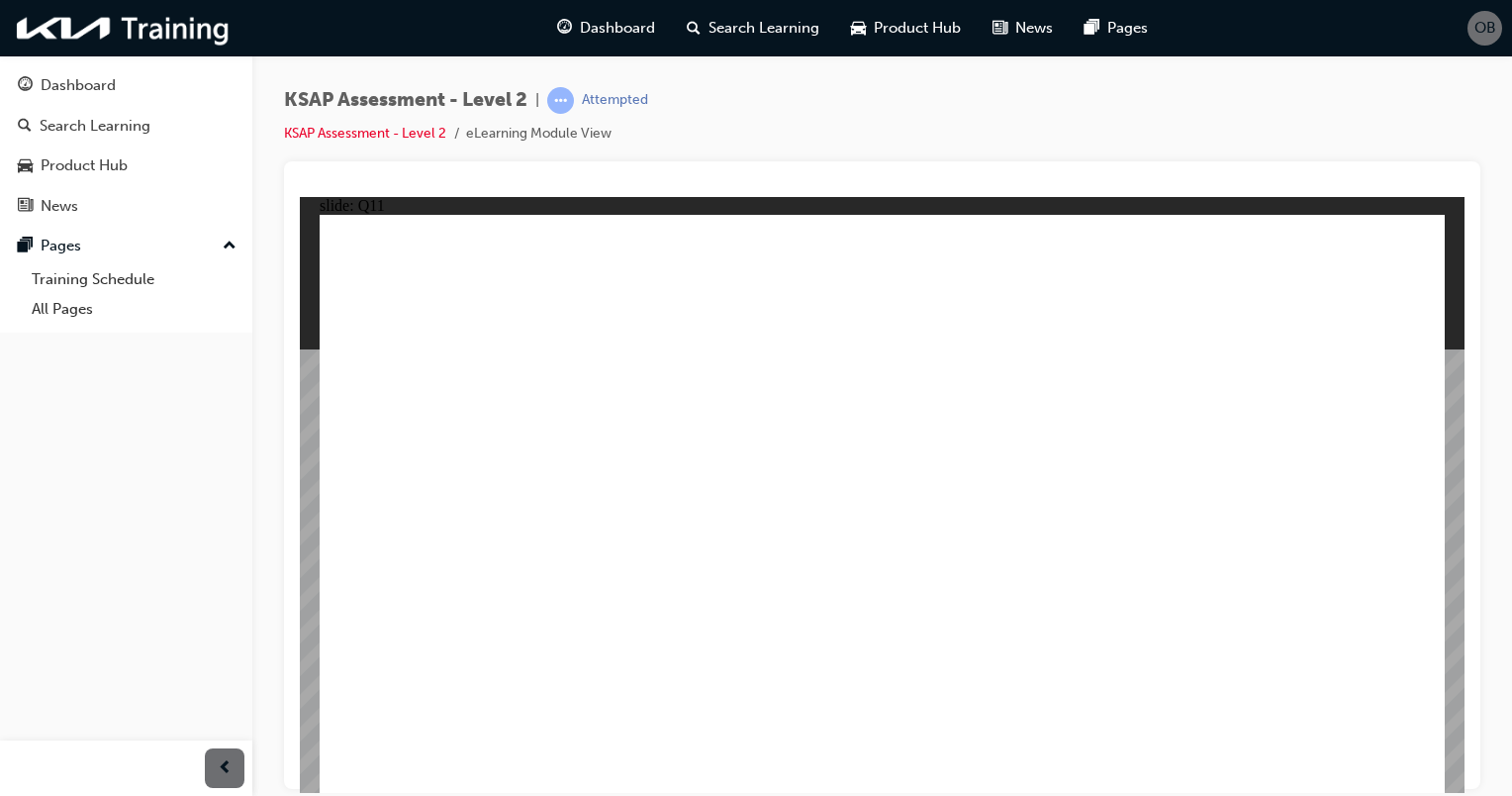 click 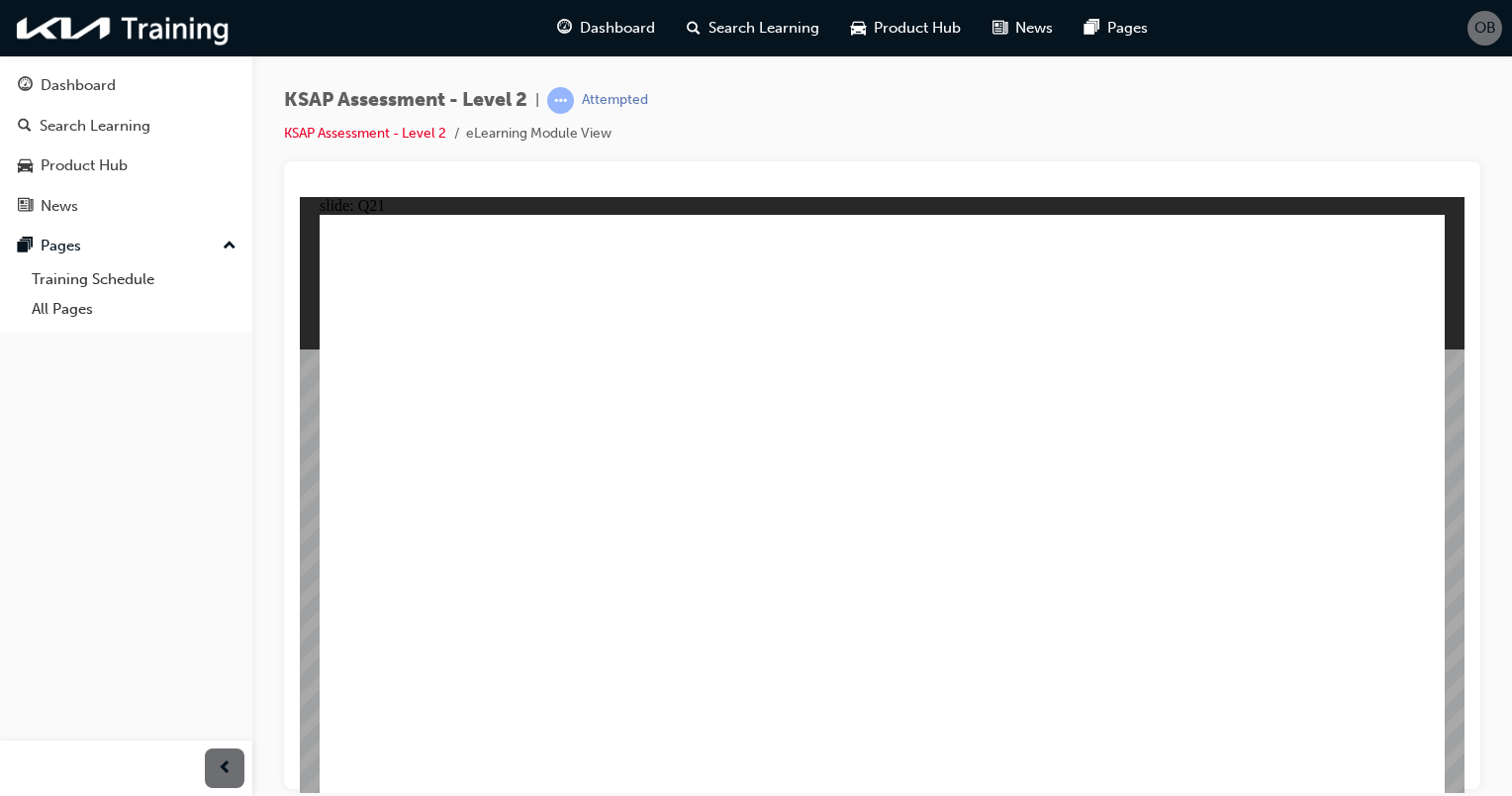 click 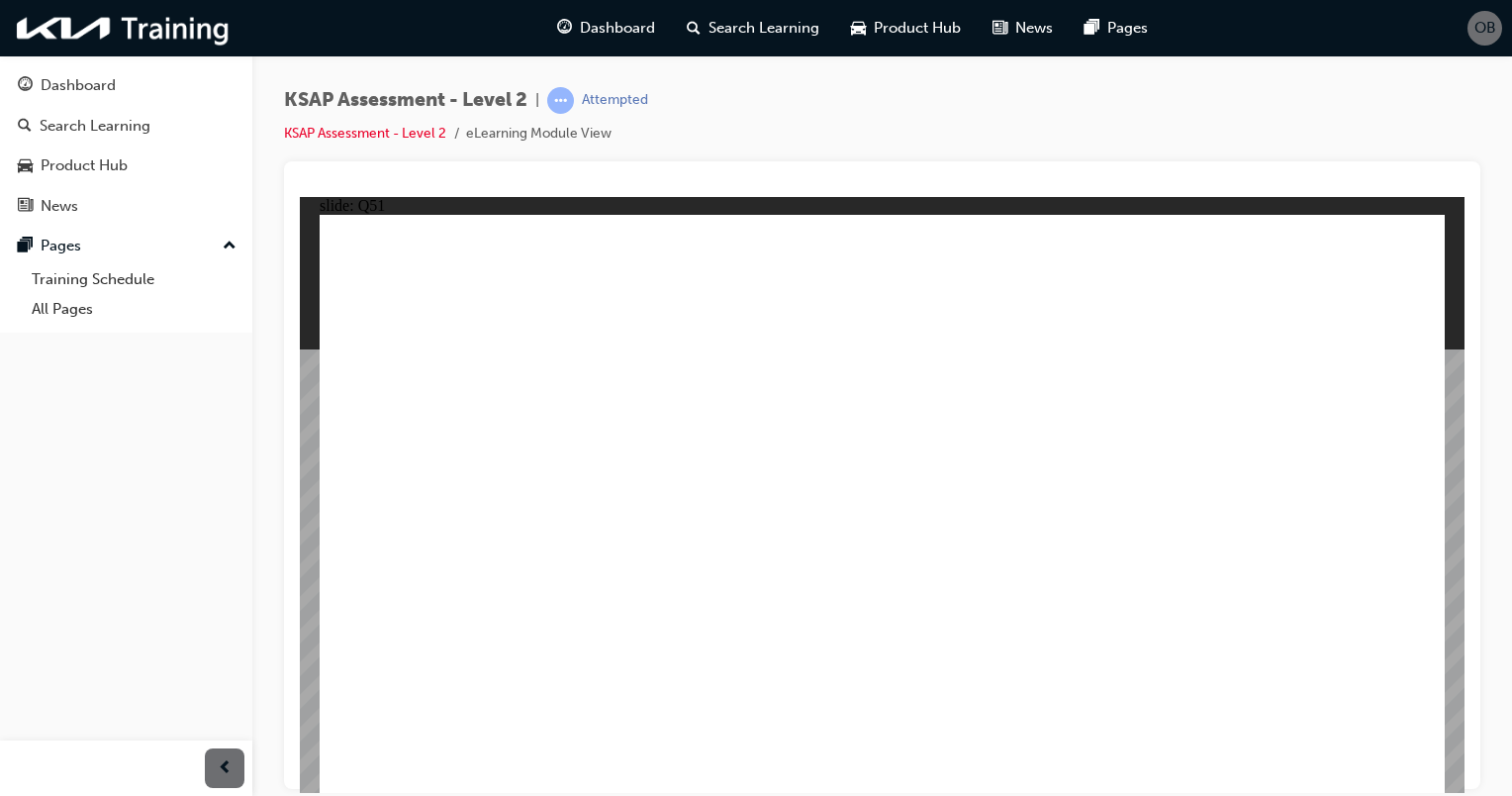 click 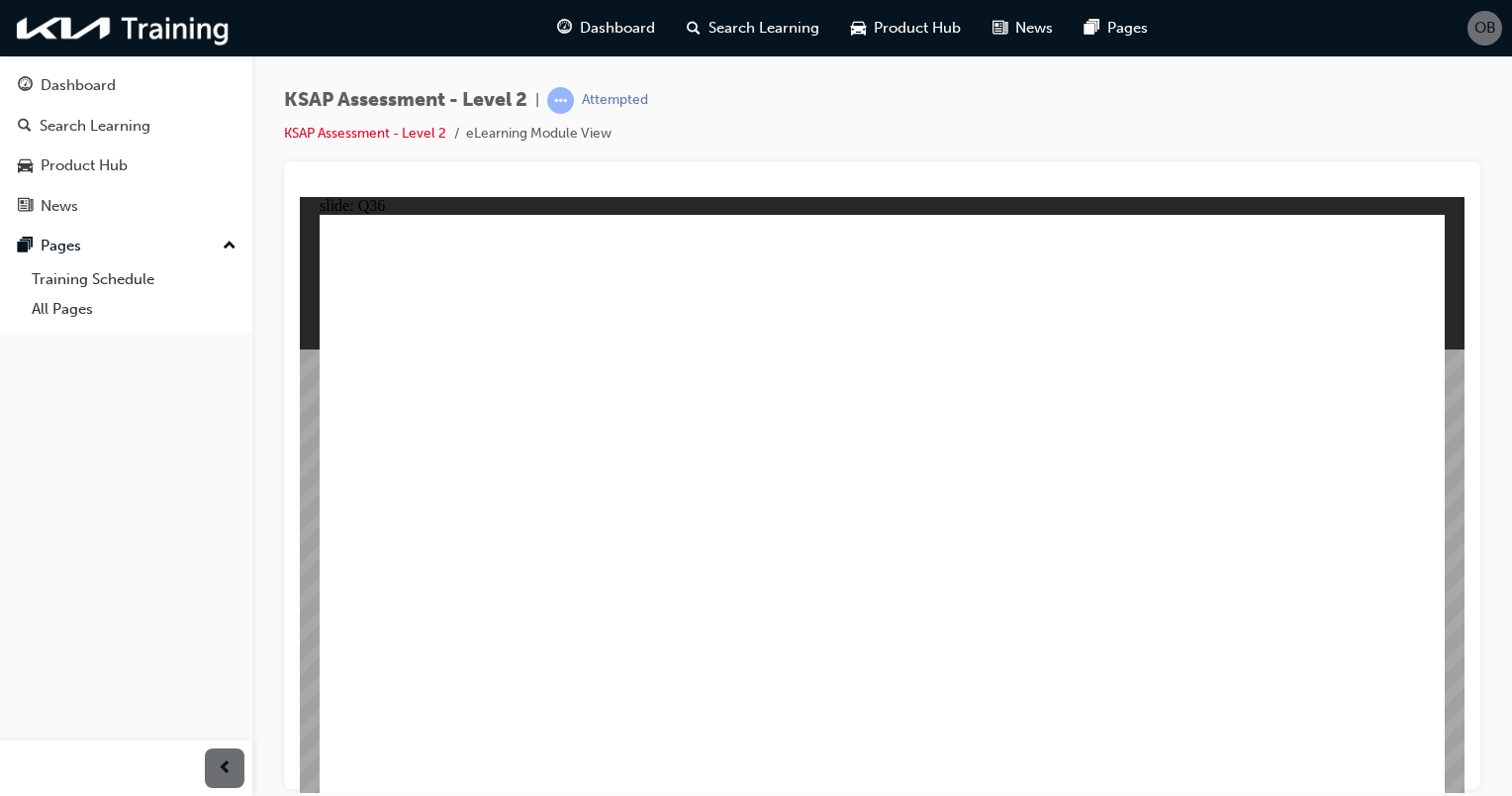 click 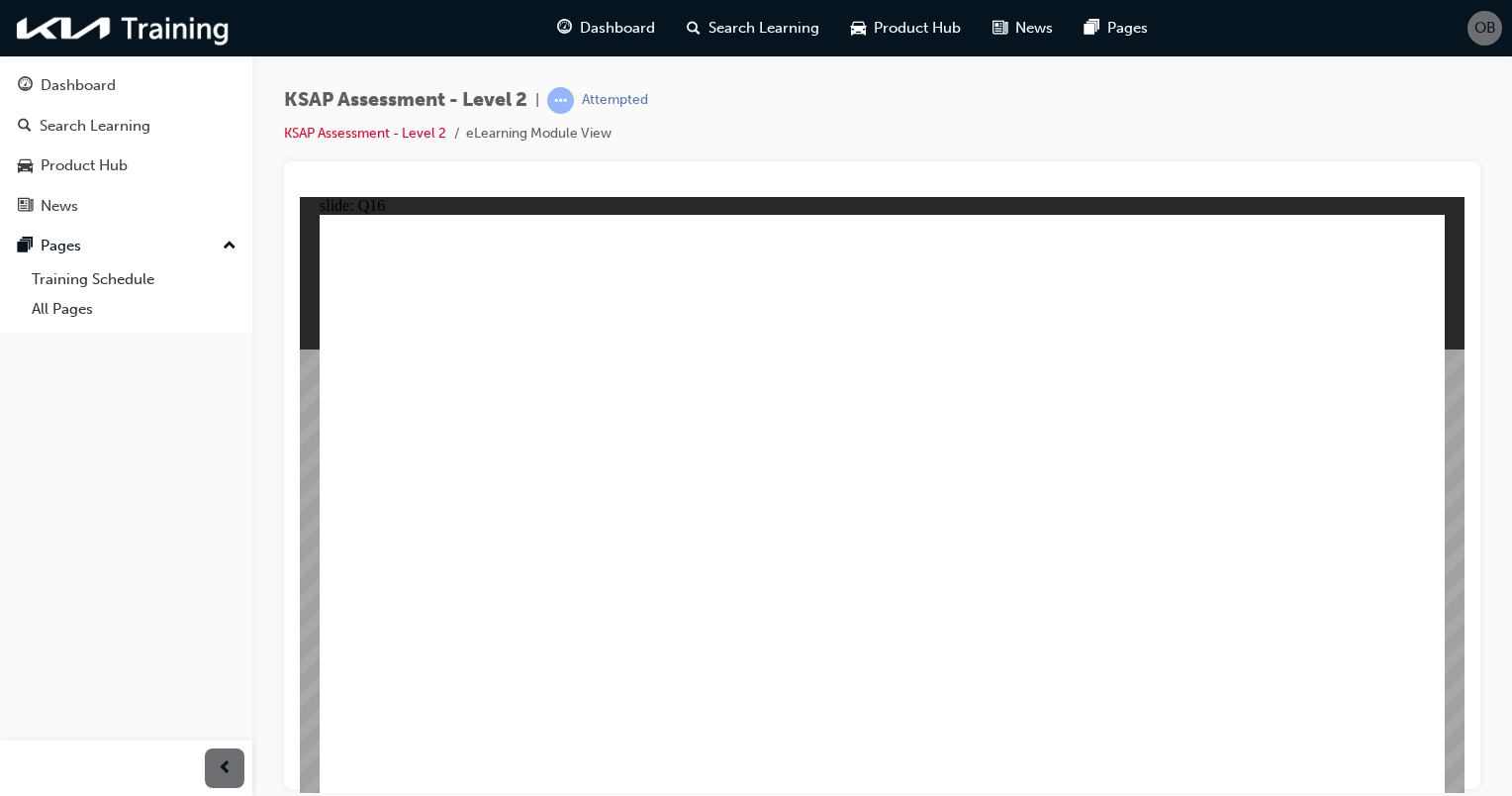 click 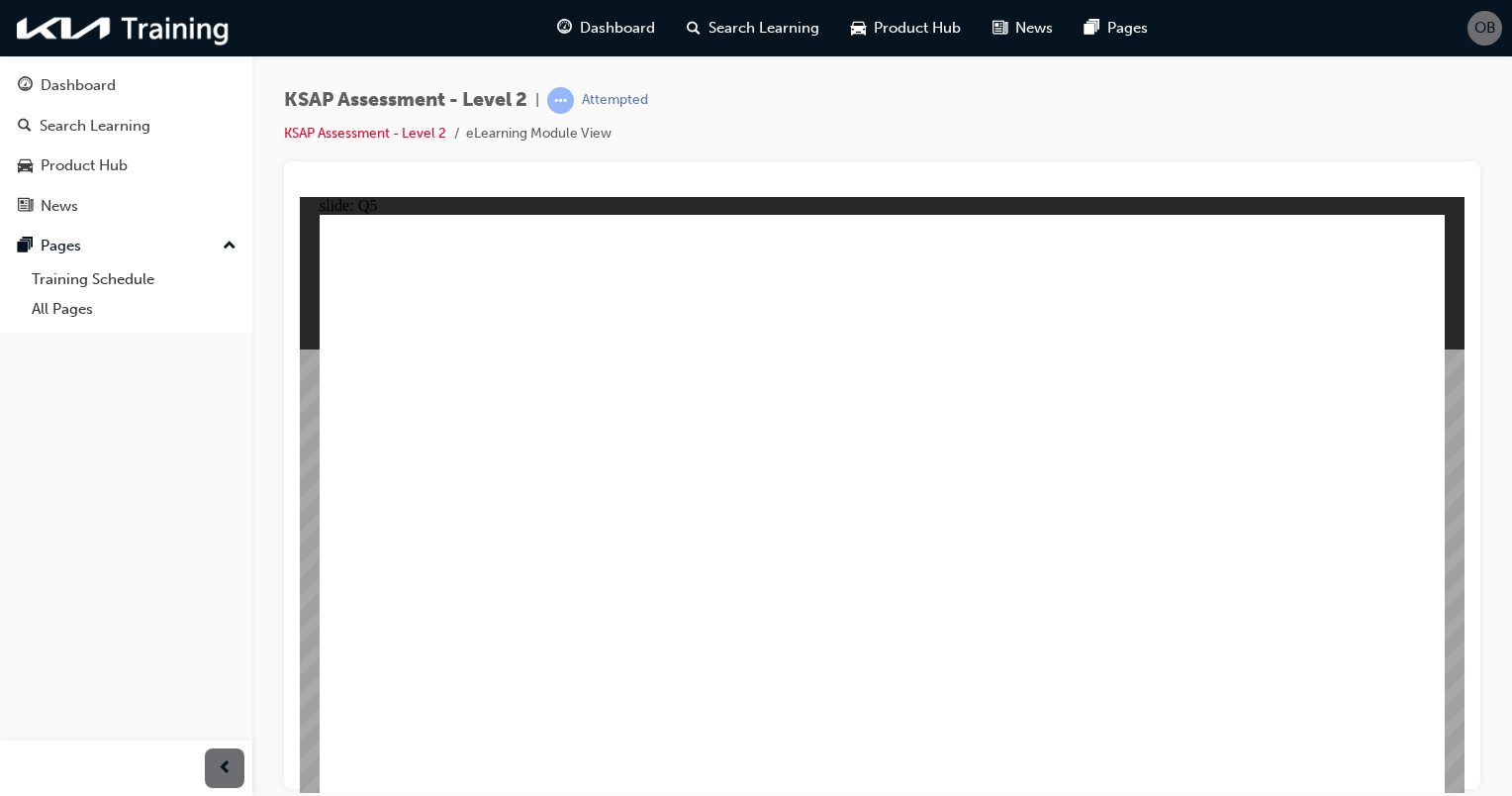 click 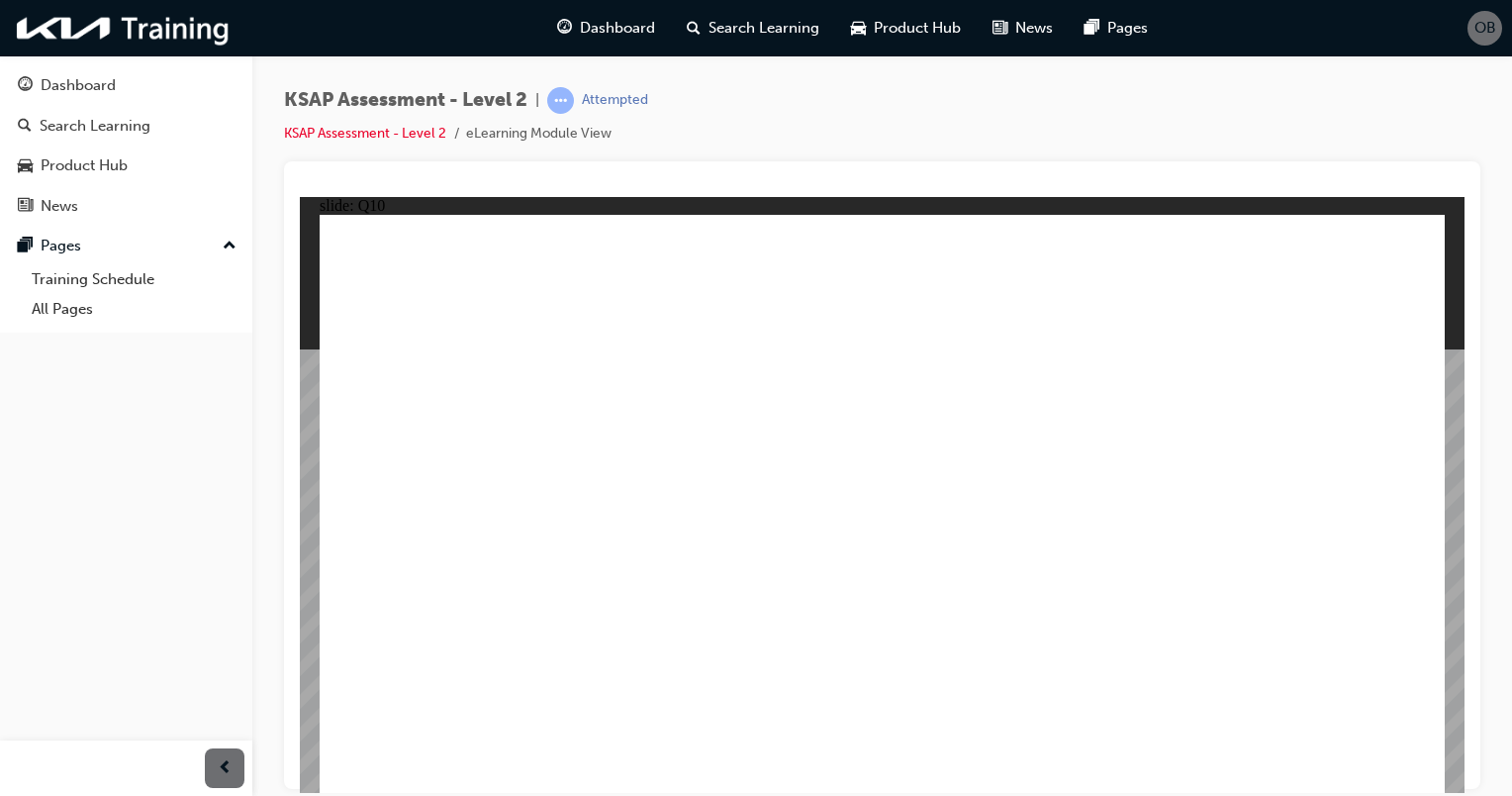 click 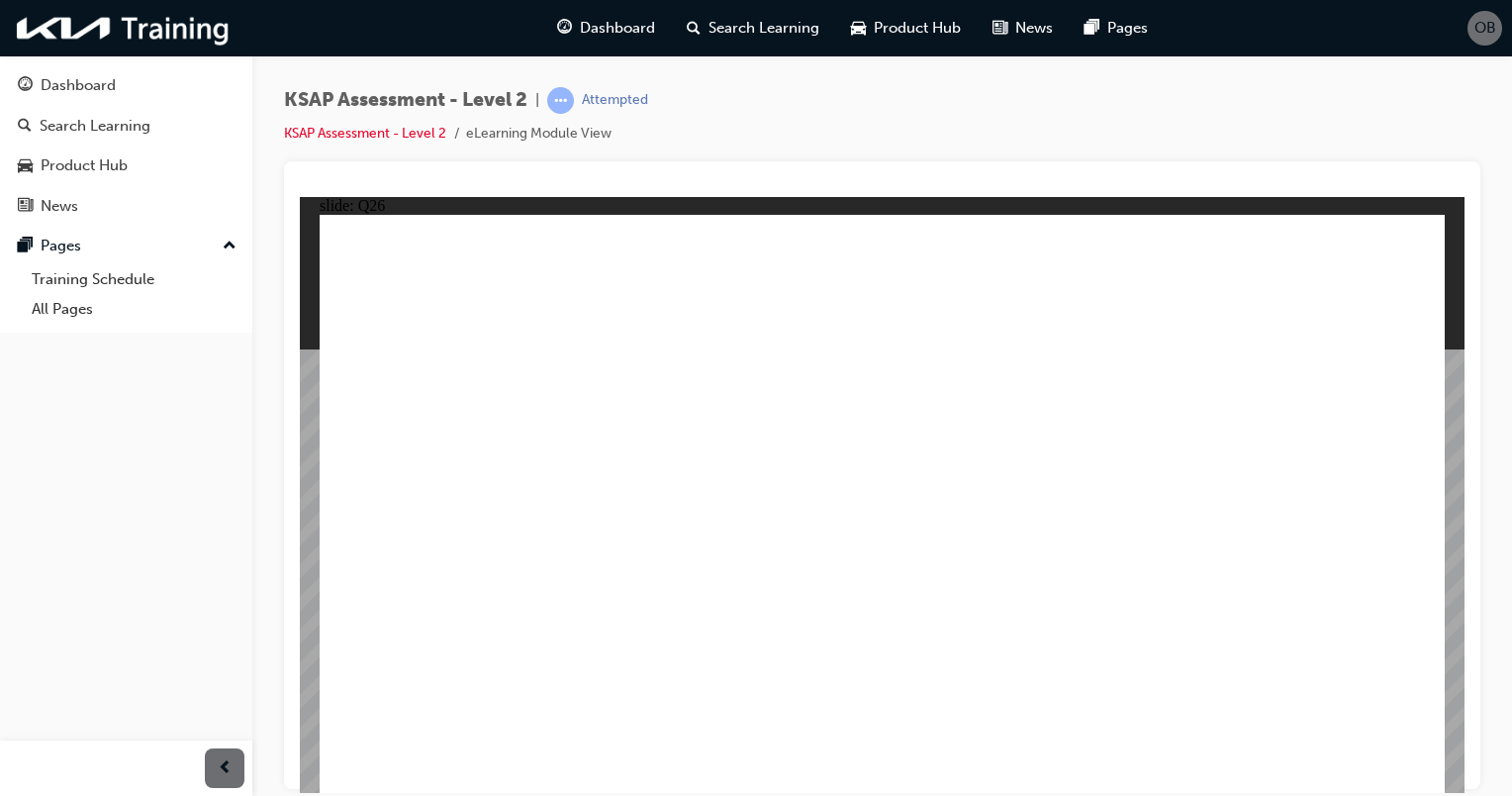 click 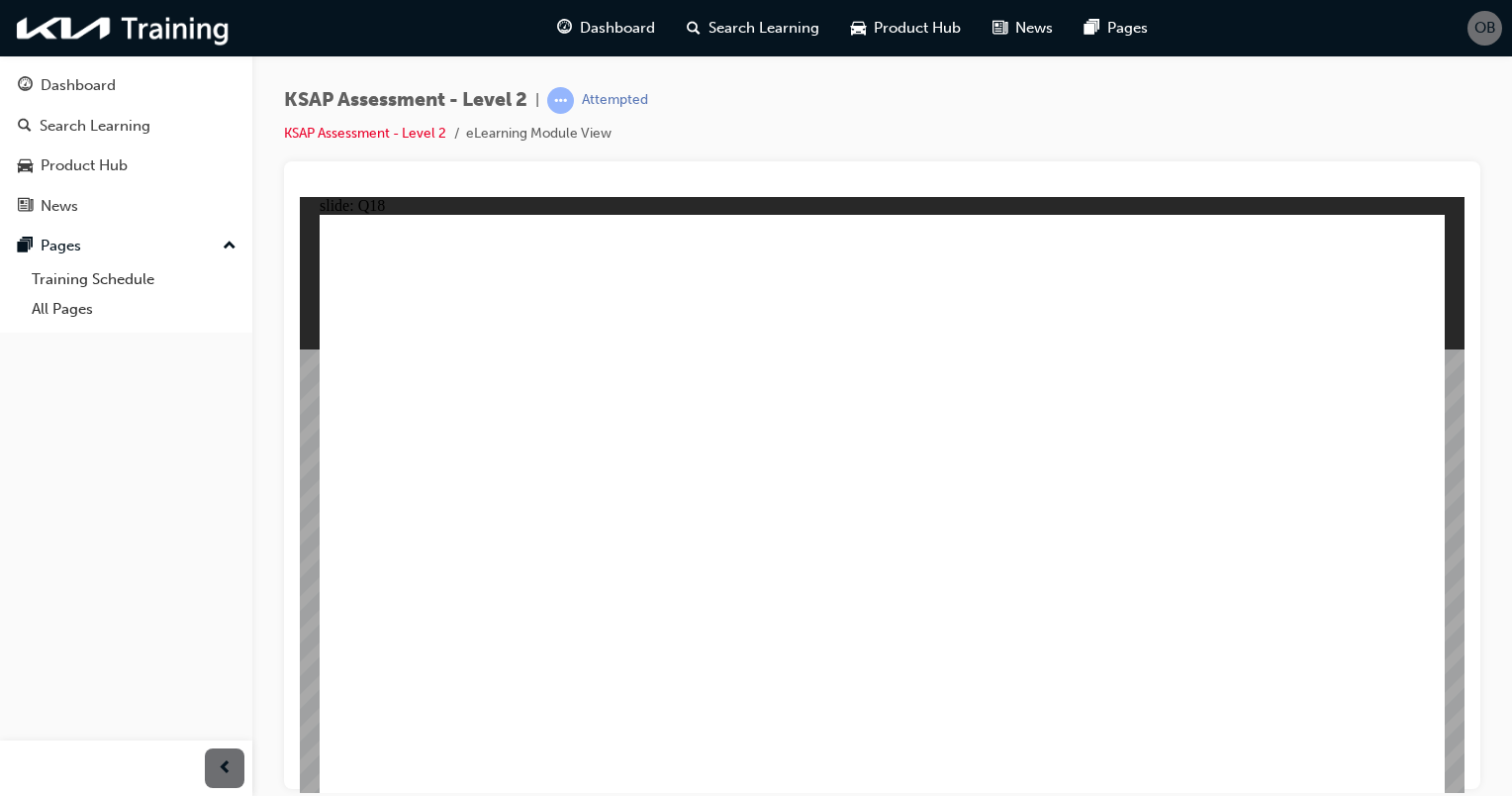 click 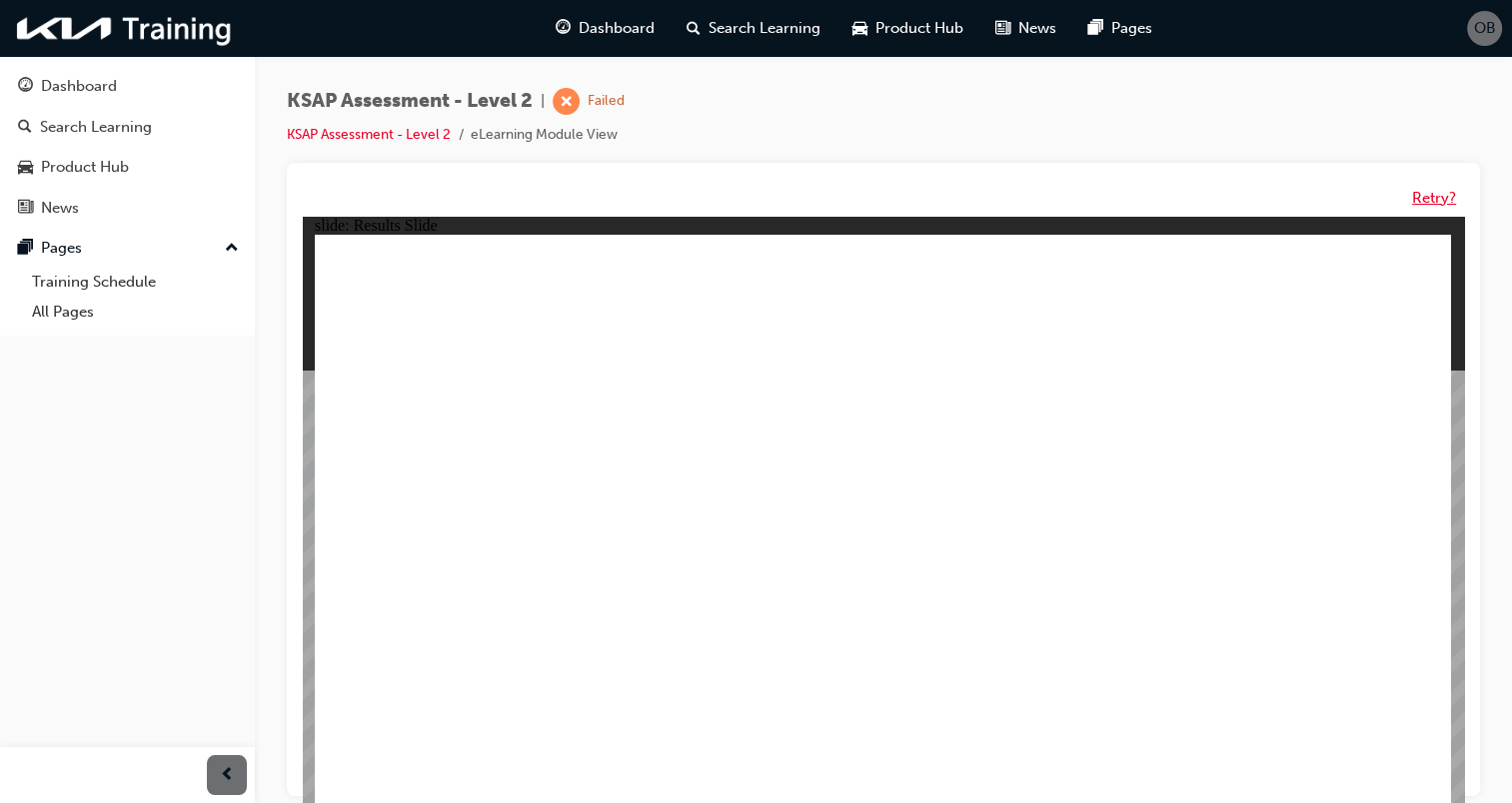 click on "Retry?" at bounding box center [1434, 198] 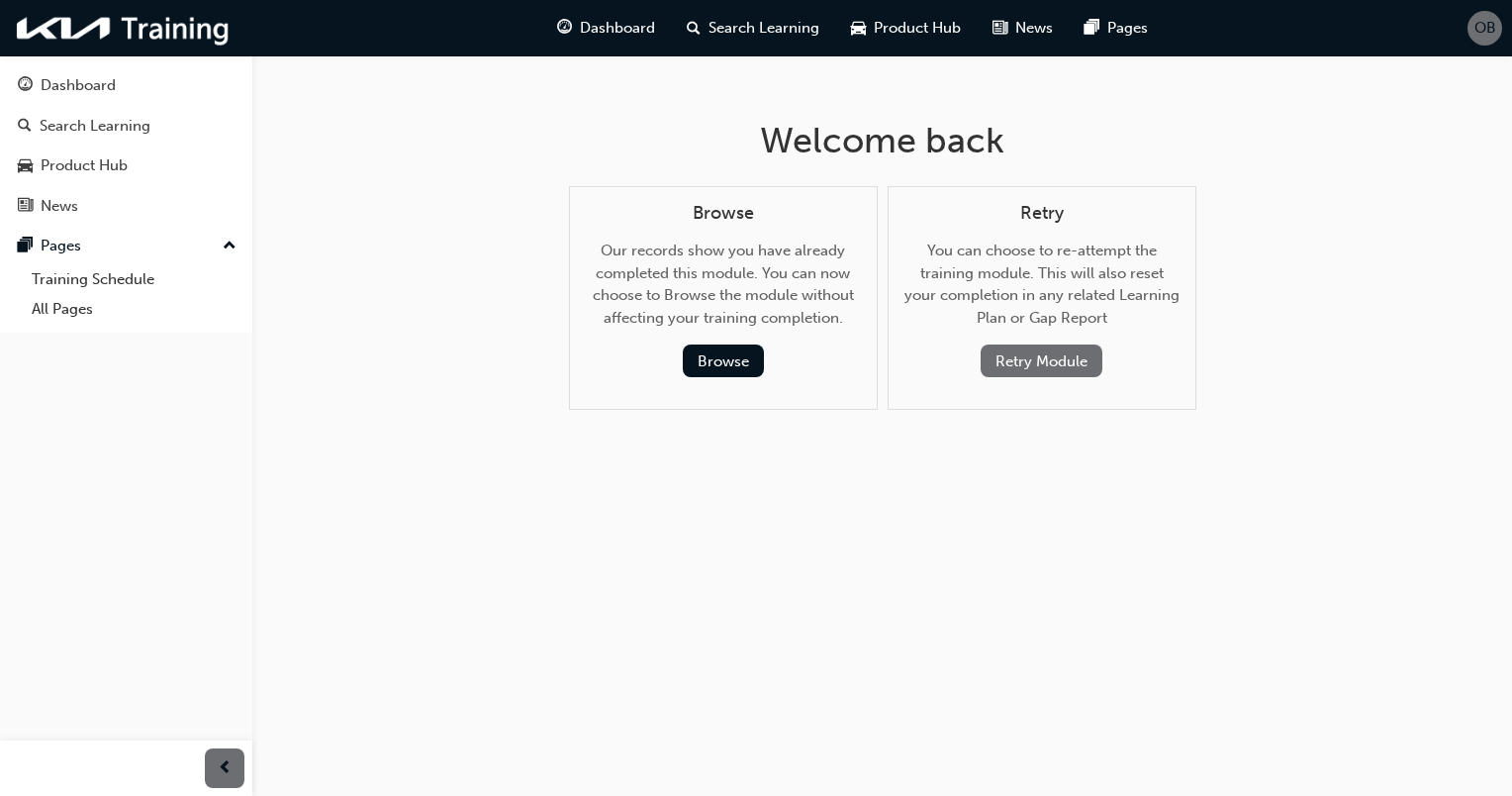 click on "Retry Module" at bounding box center (1041, 360) 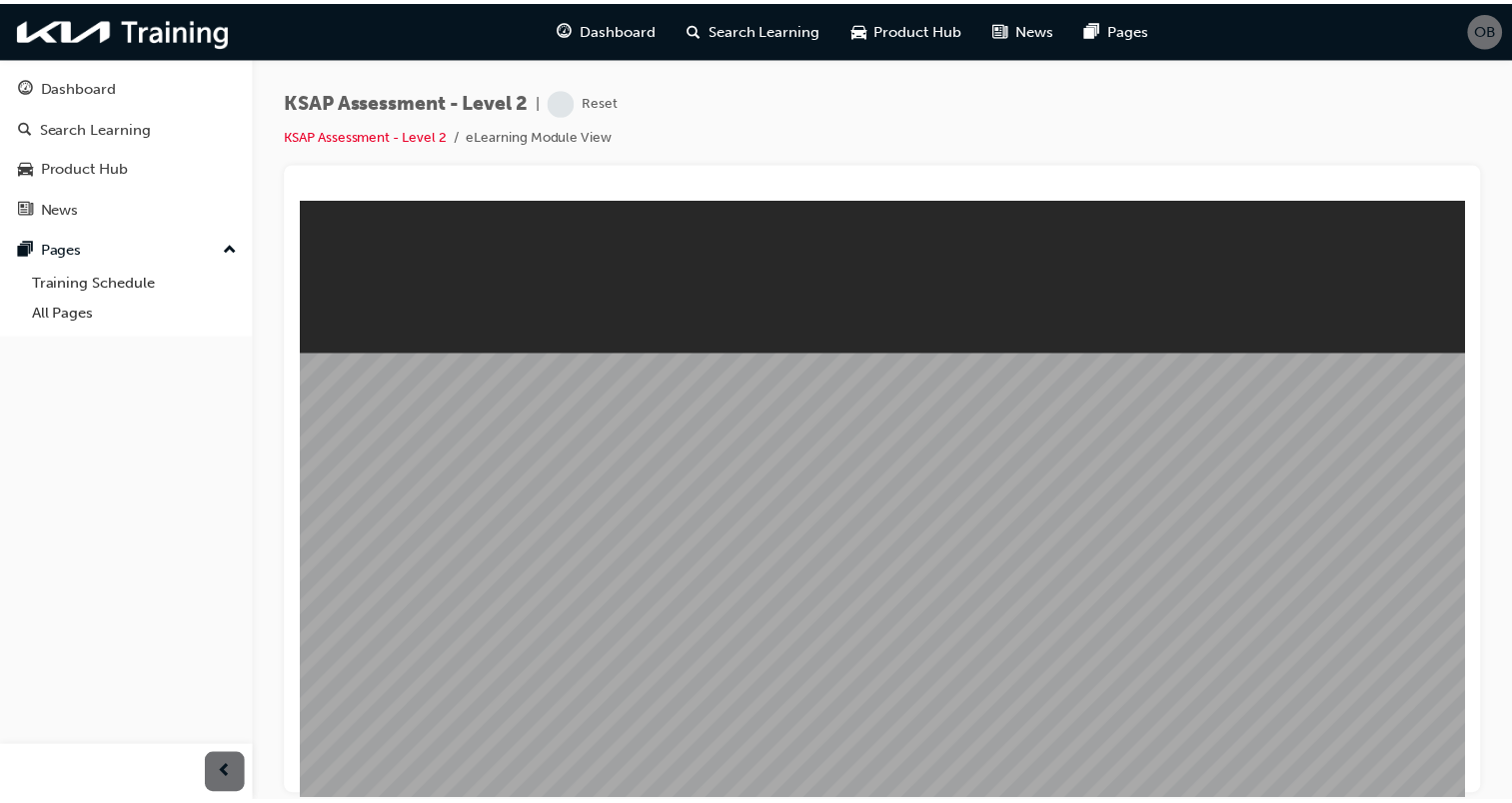 scroll, scrollTop: 0, scrollLeft: 0, axis: both 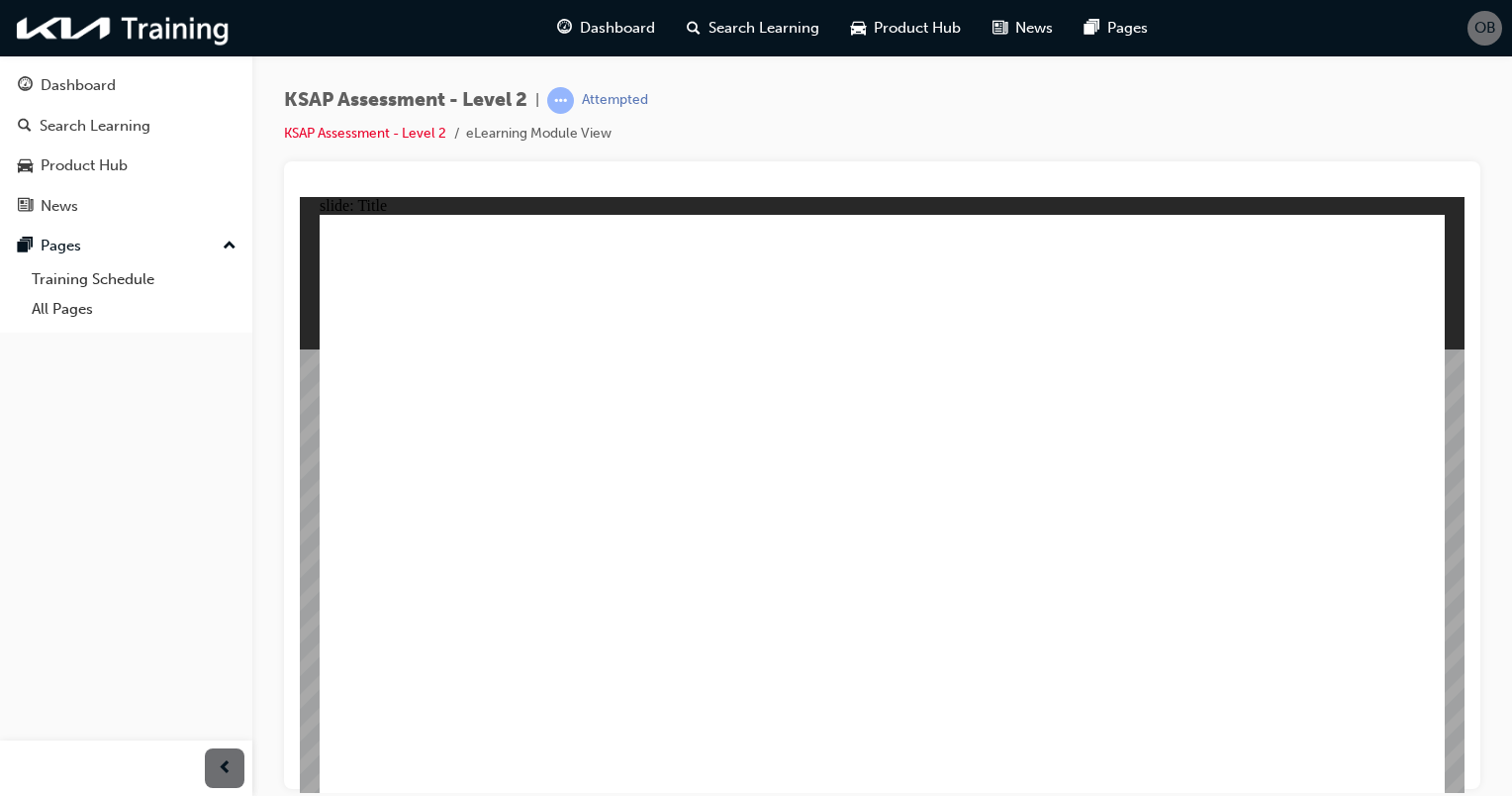 click 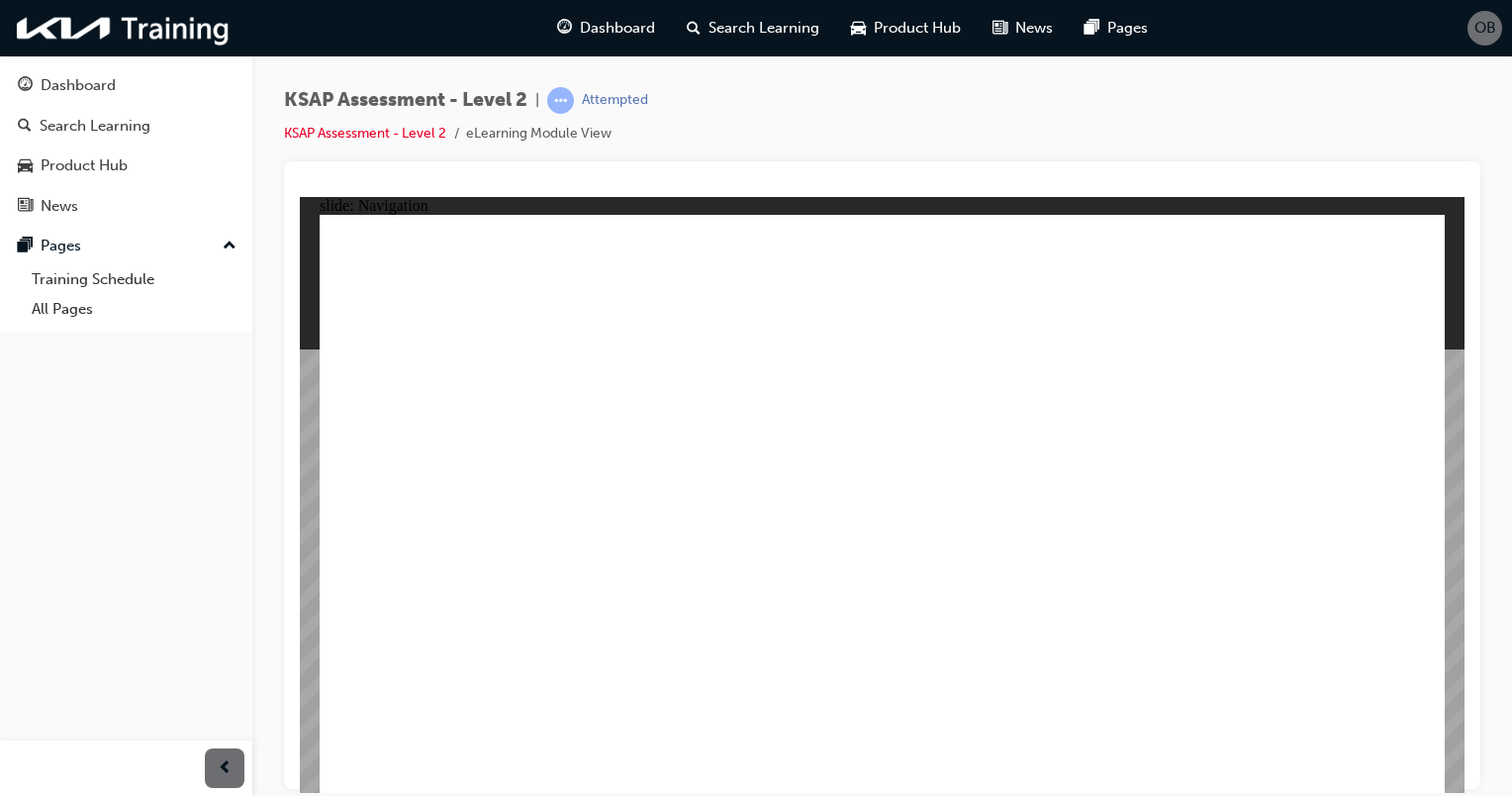 click 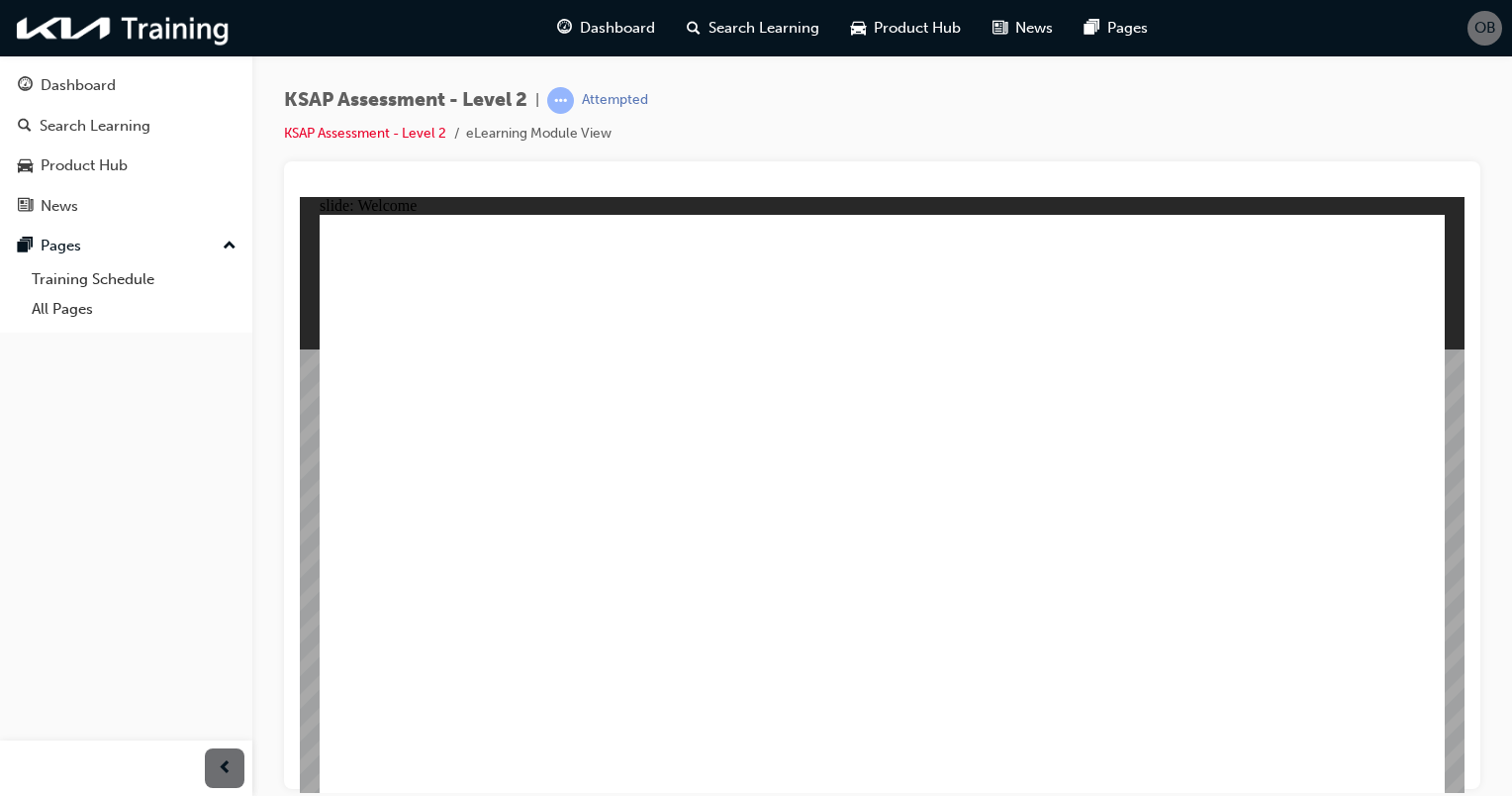 click 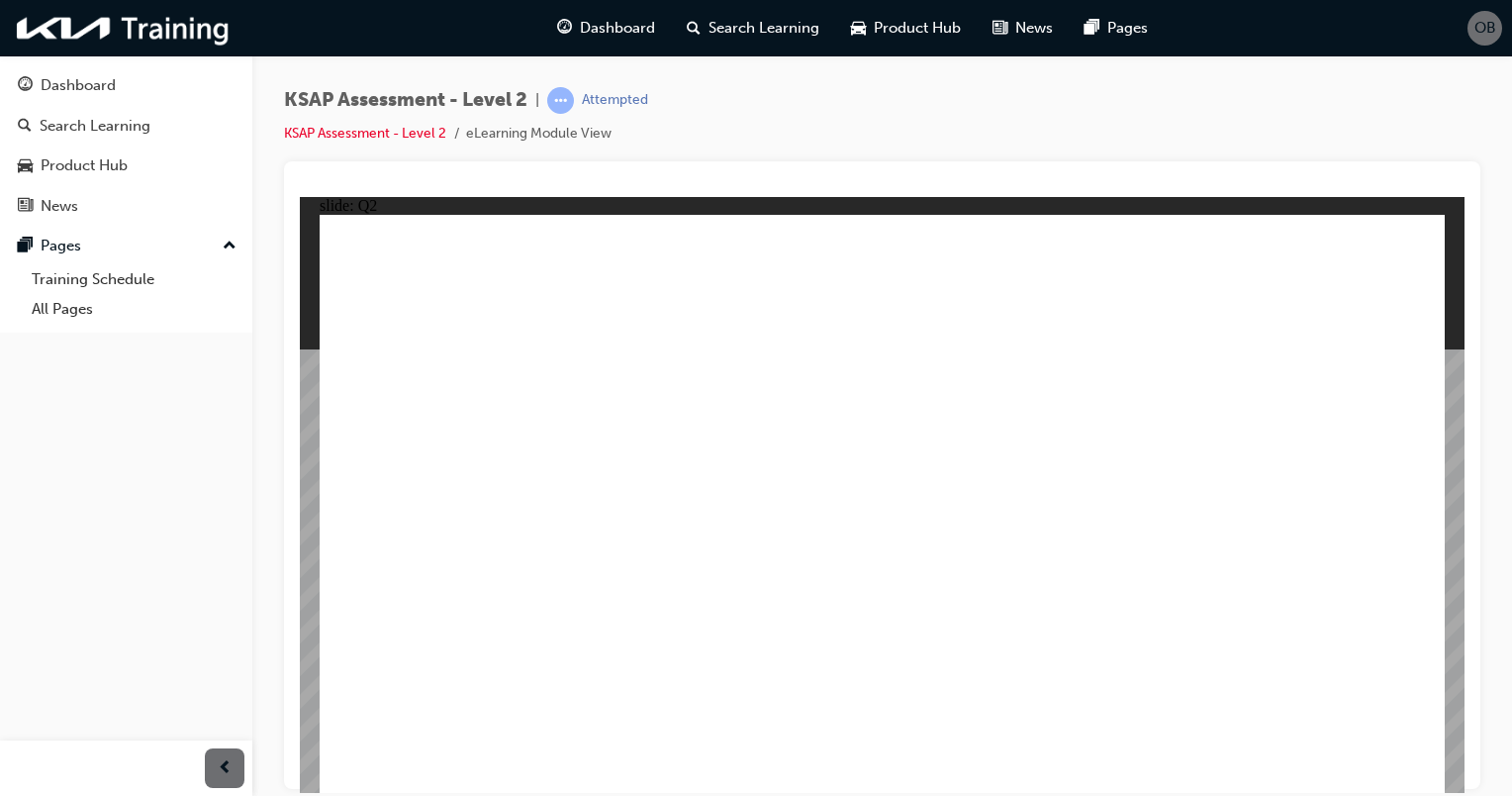 click 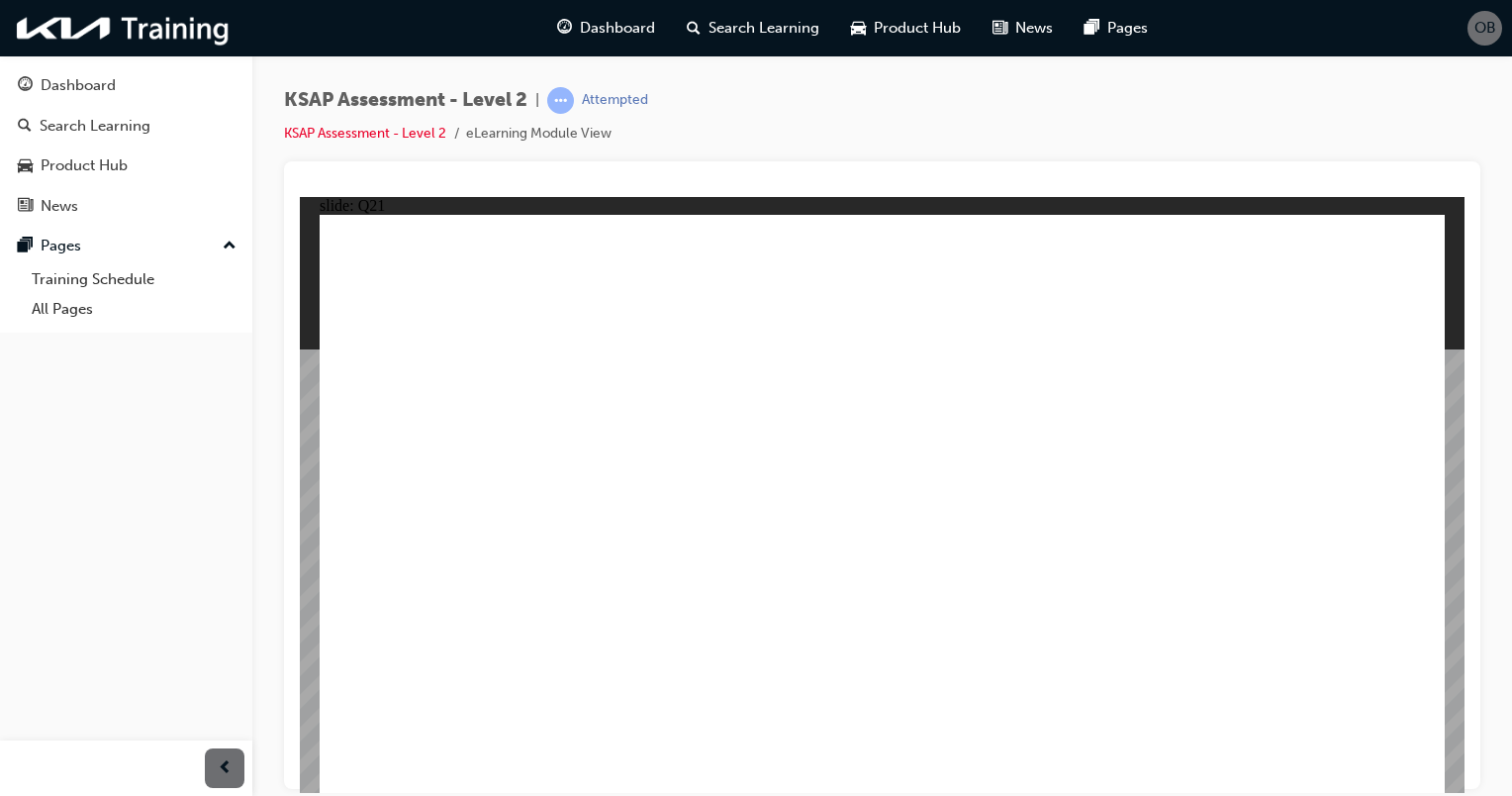 click 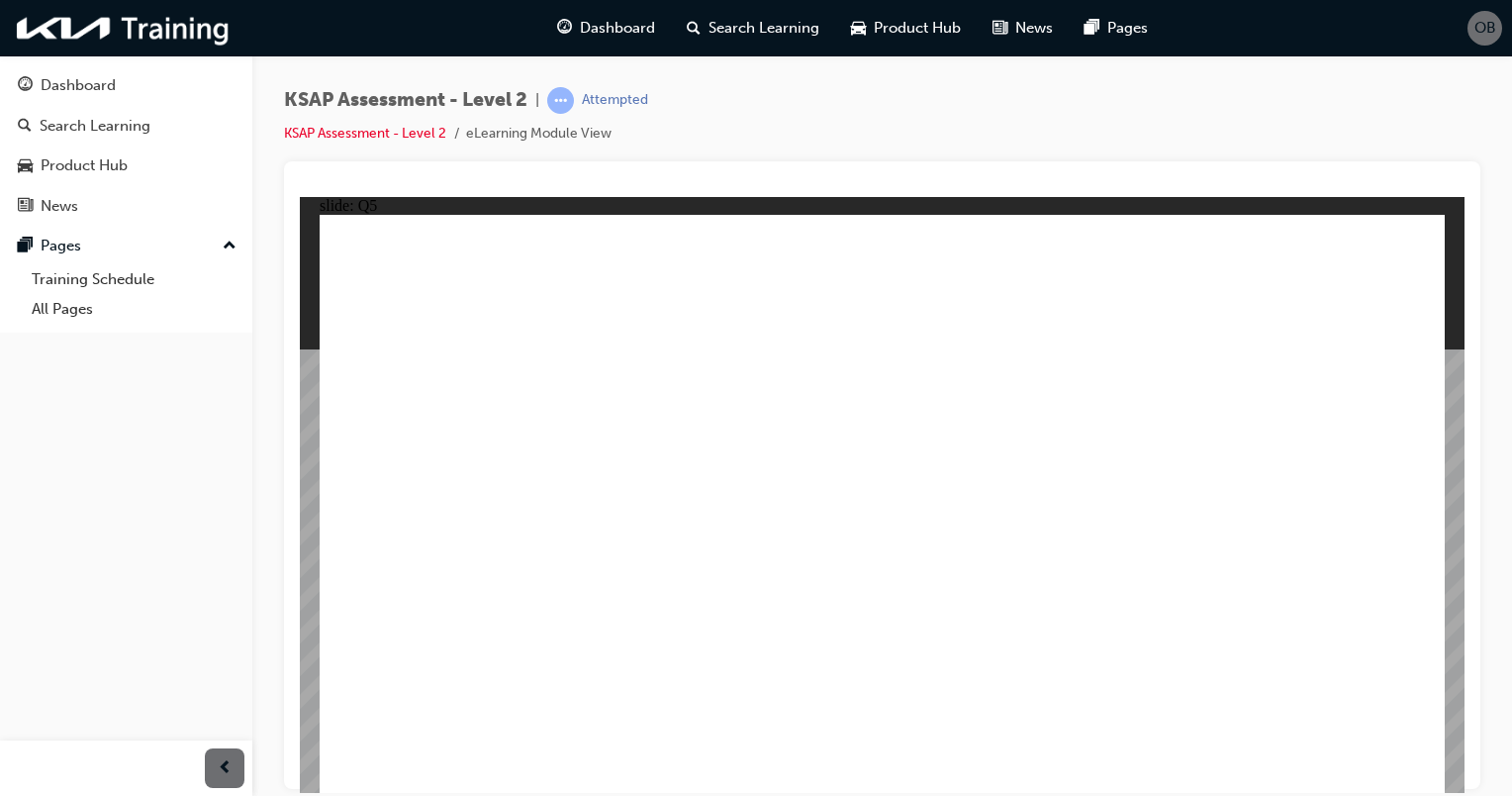 click 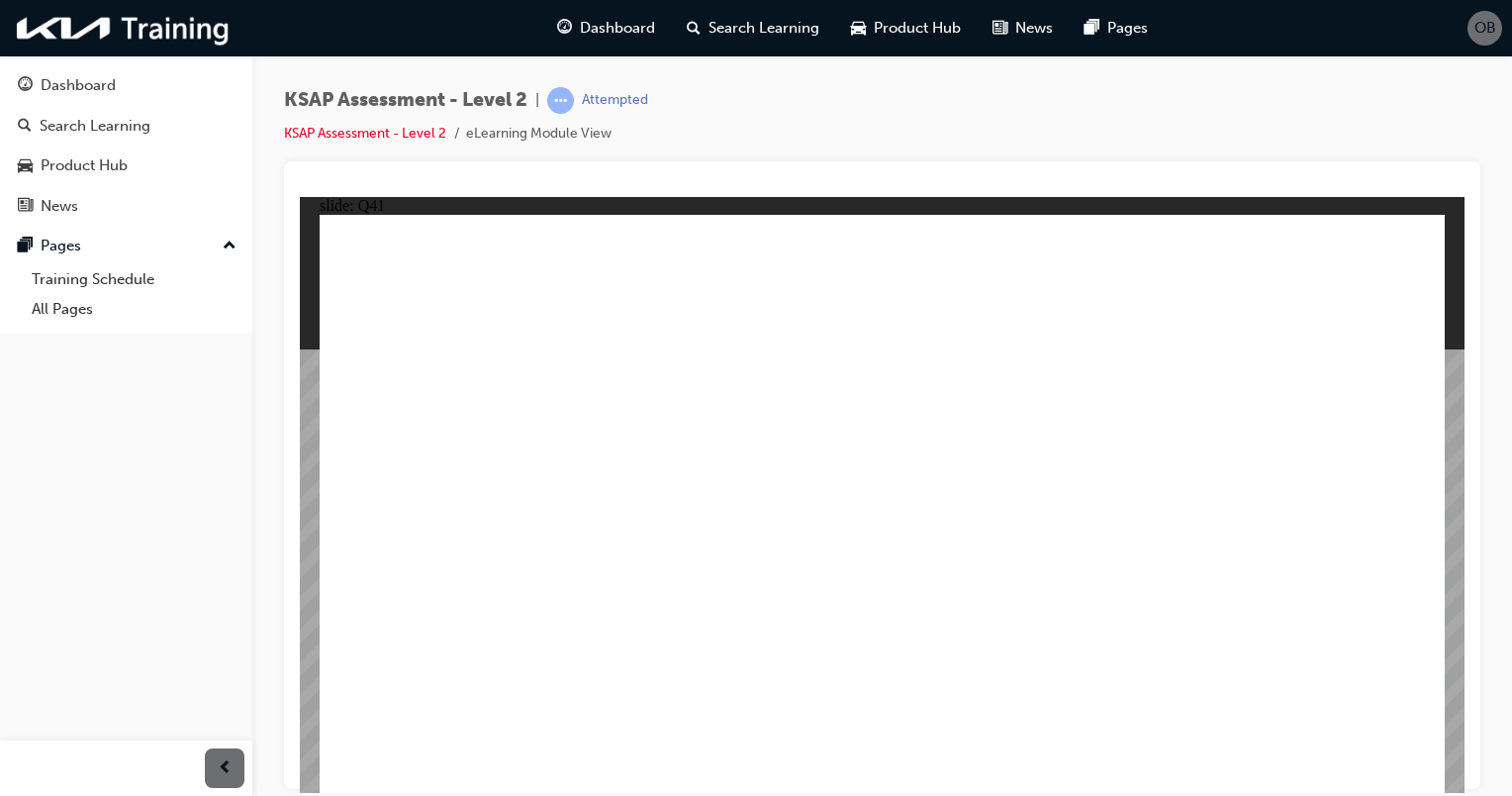 click 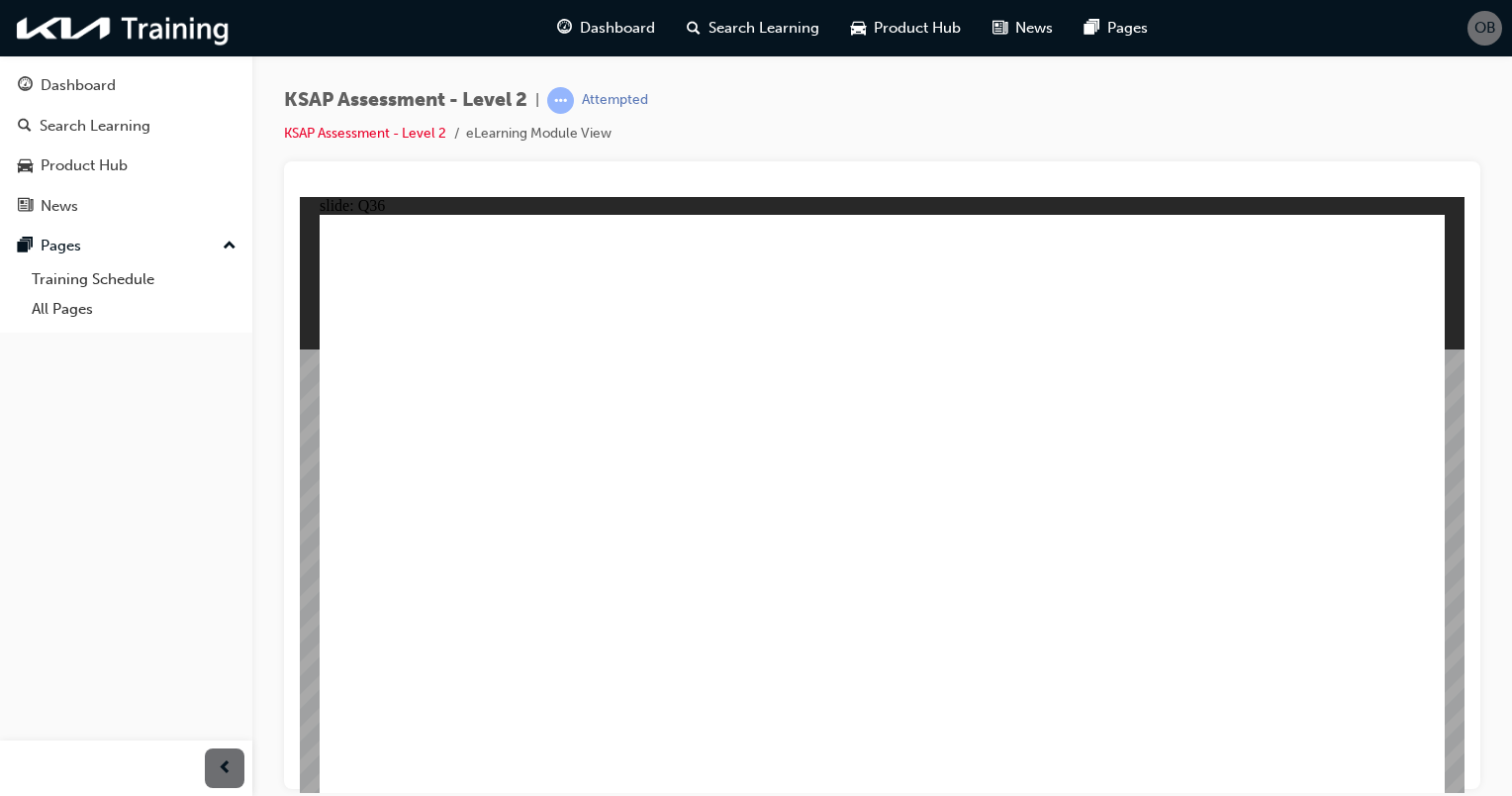 click 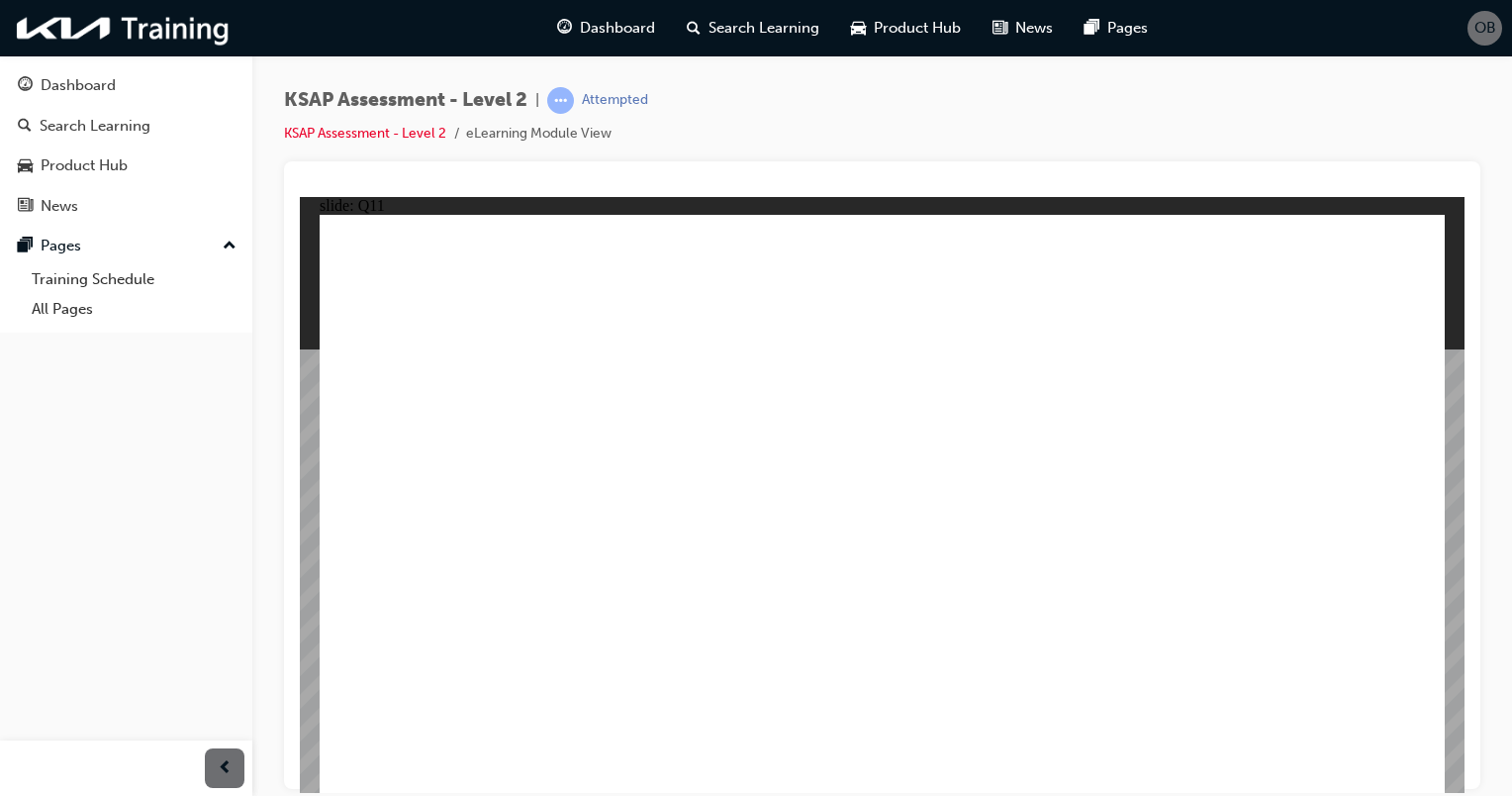 click 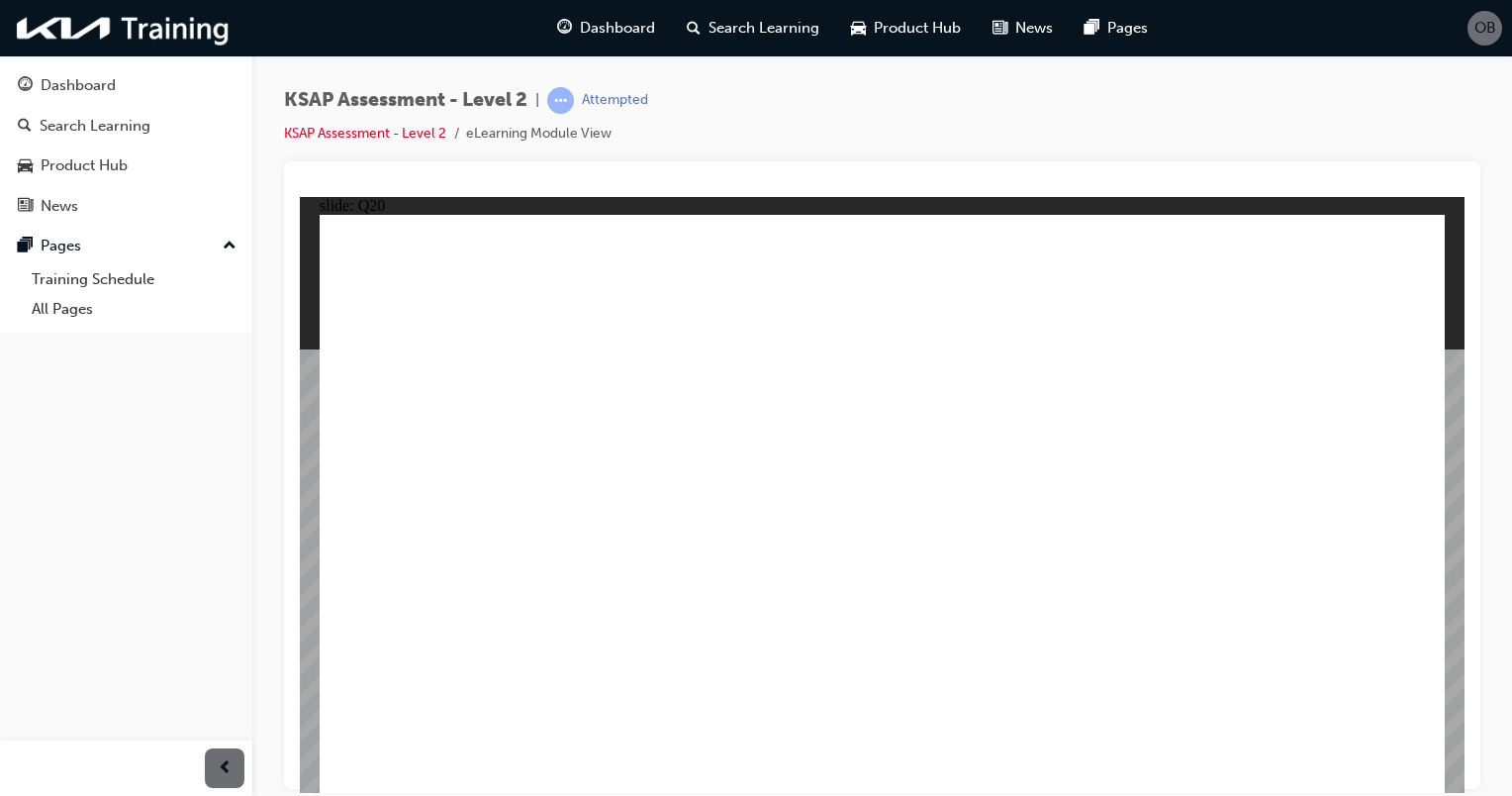 click 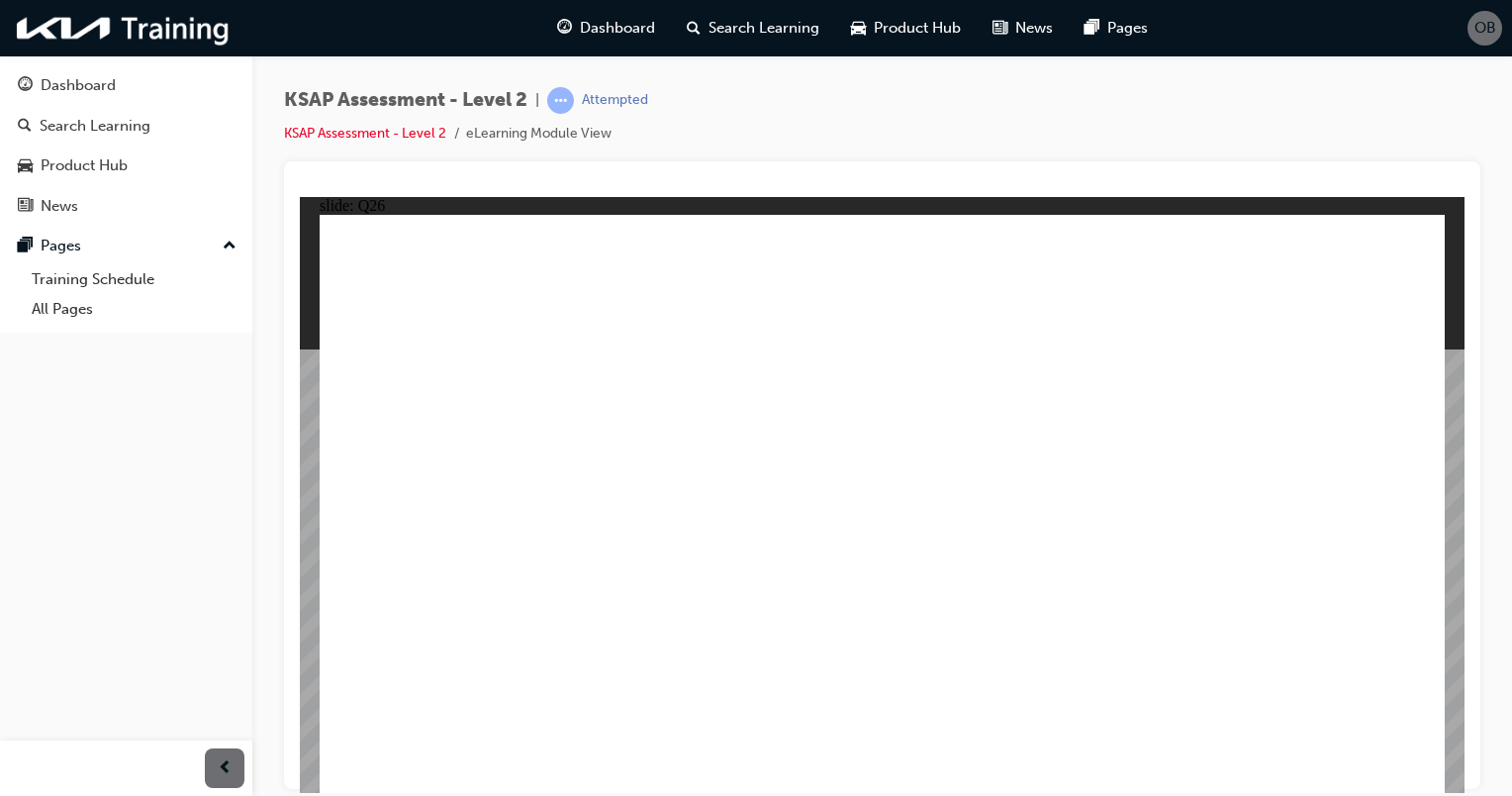 click 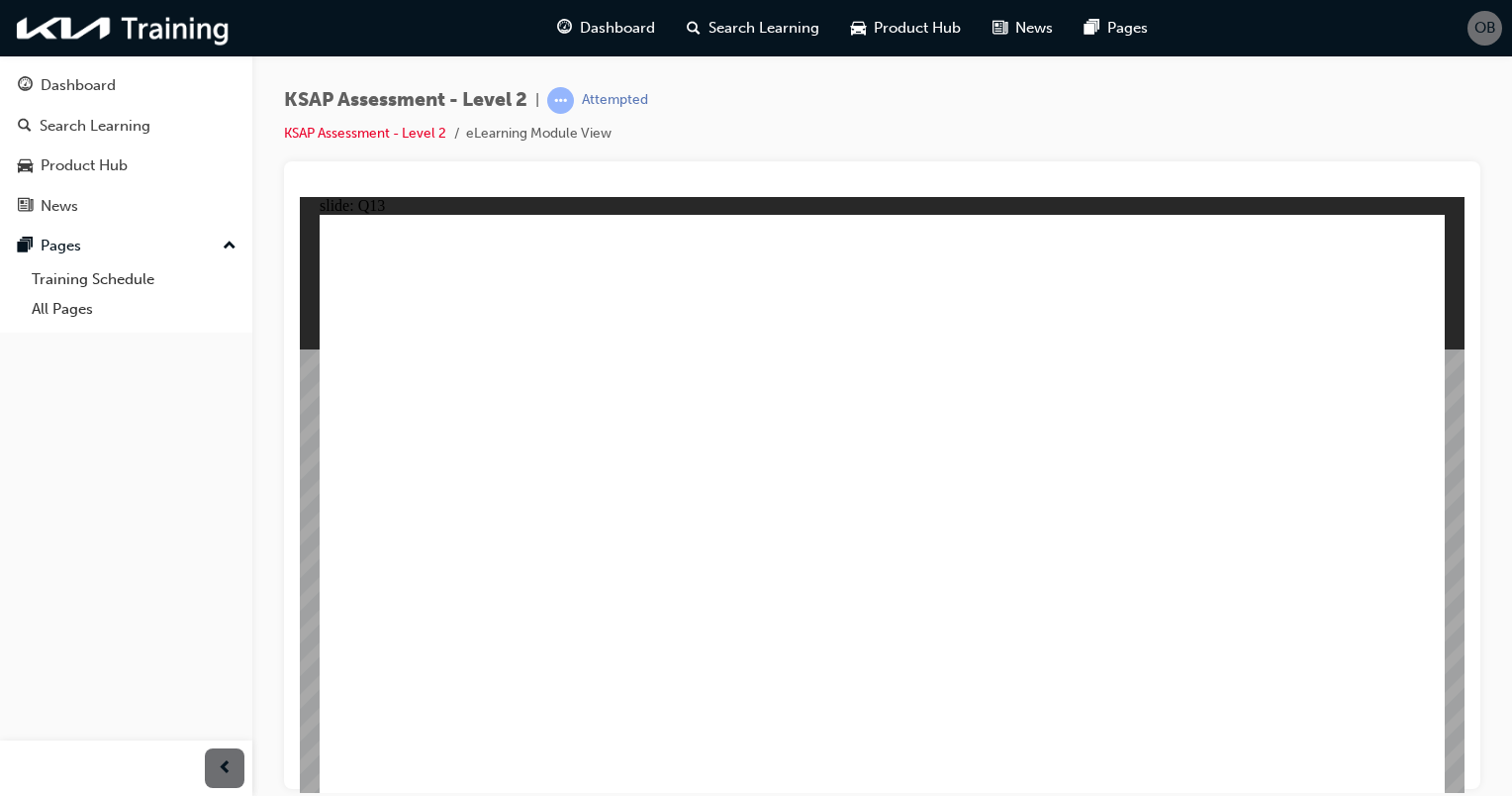 click 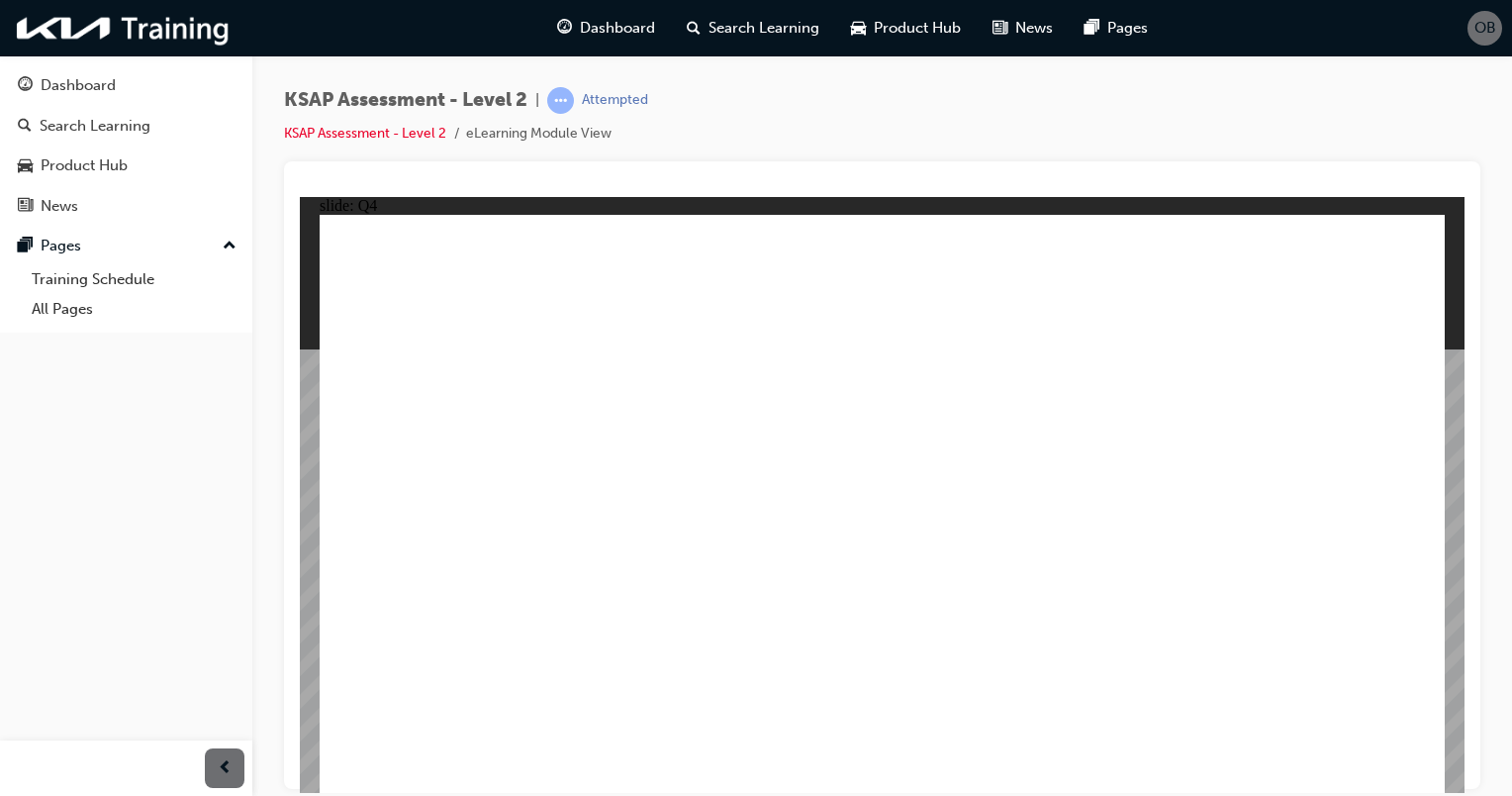 click 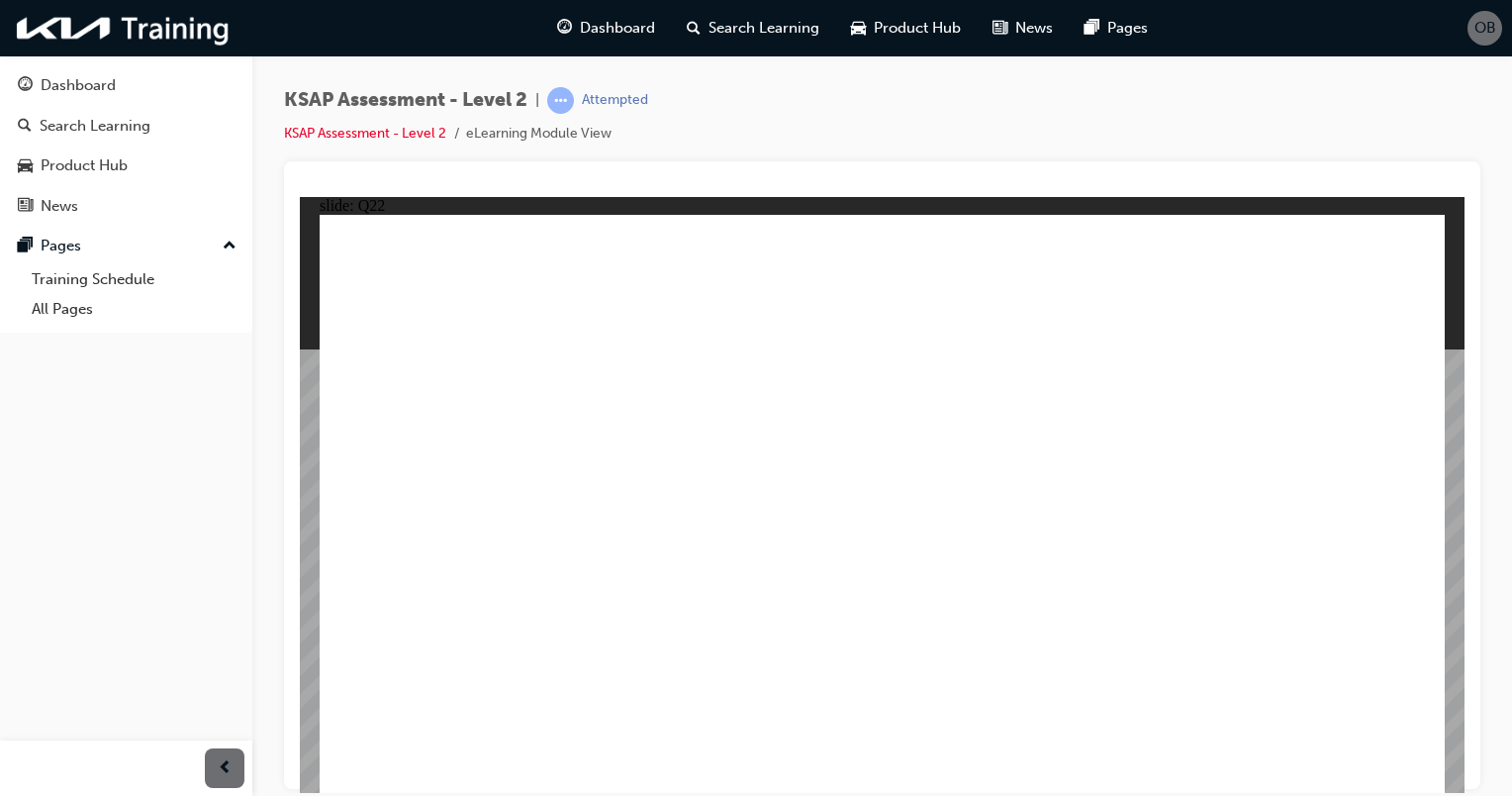 click 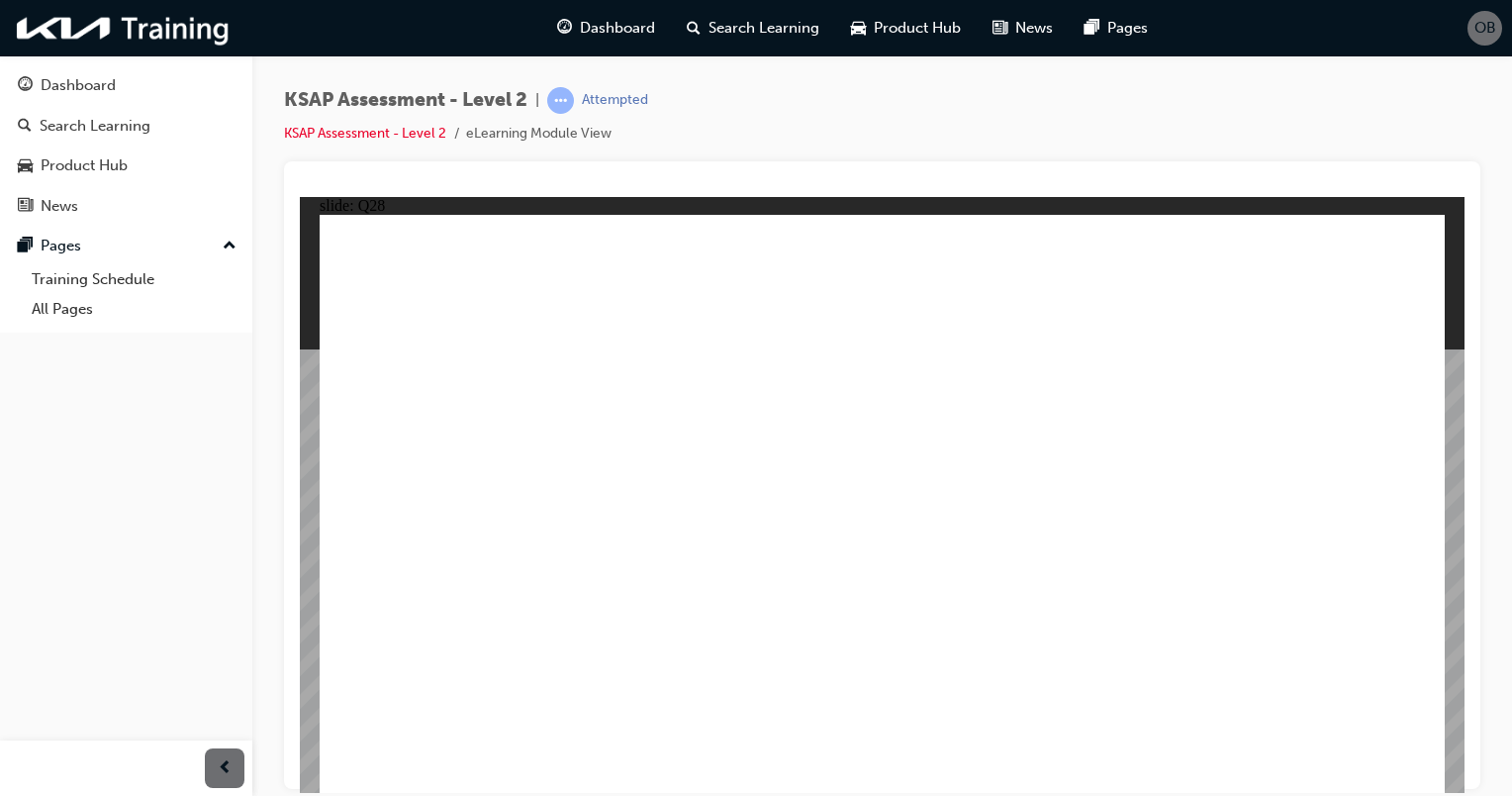 click 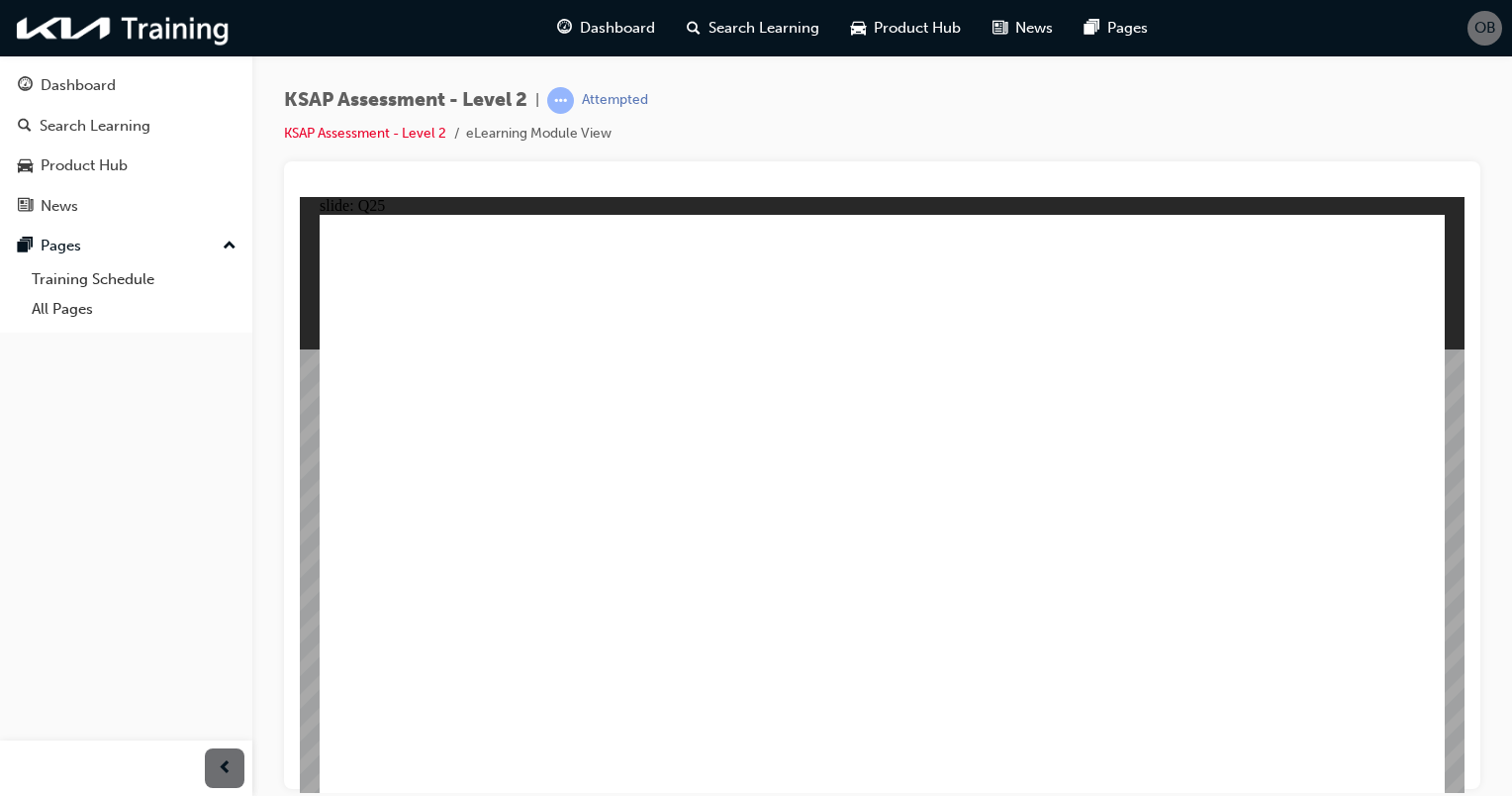 click 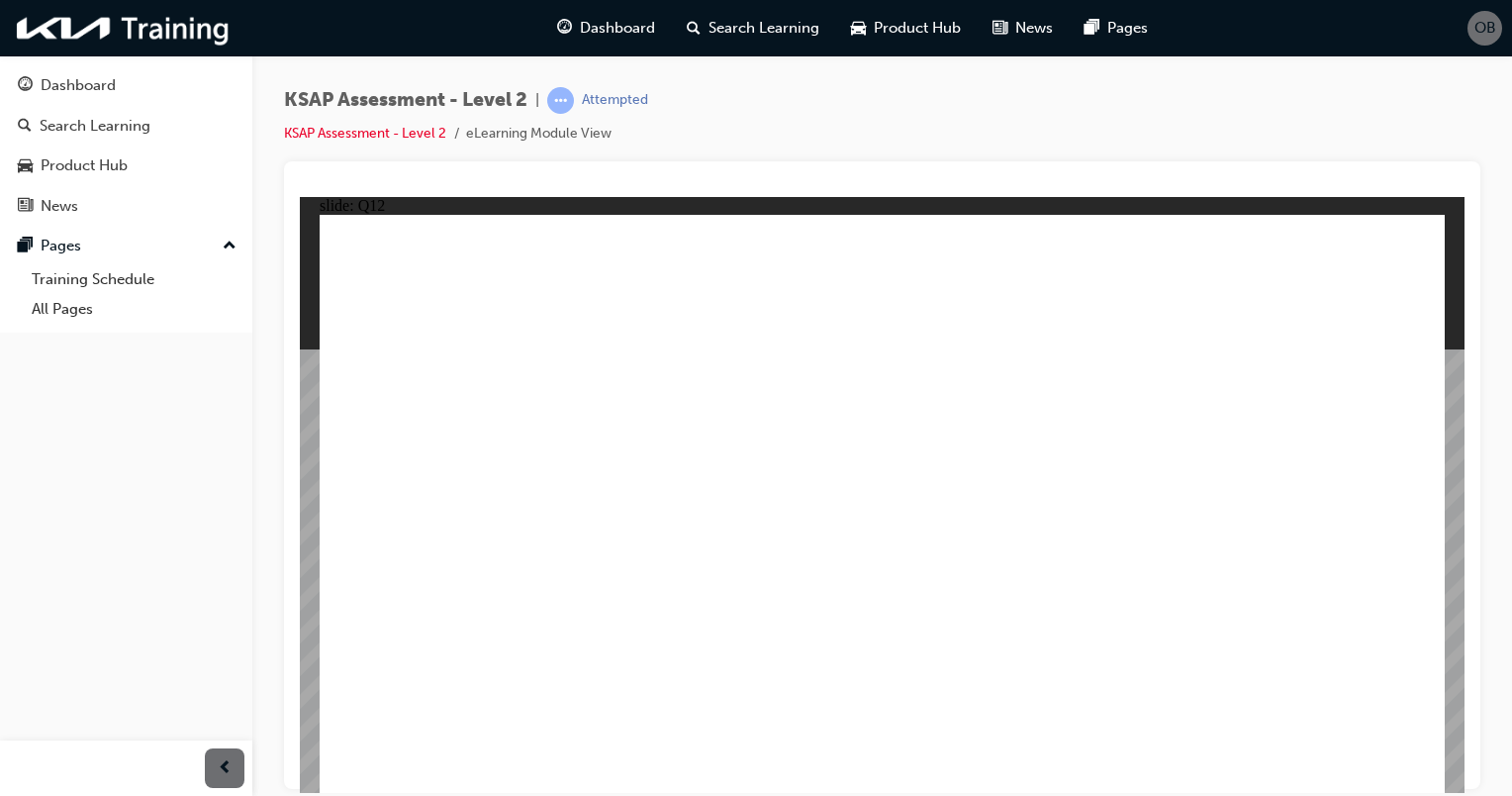 click 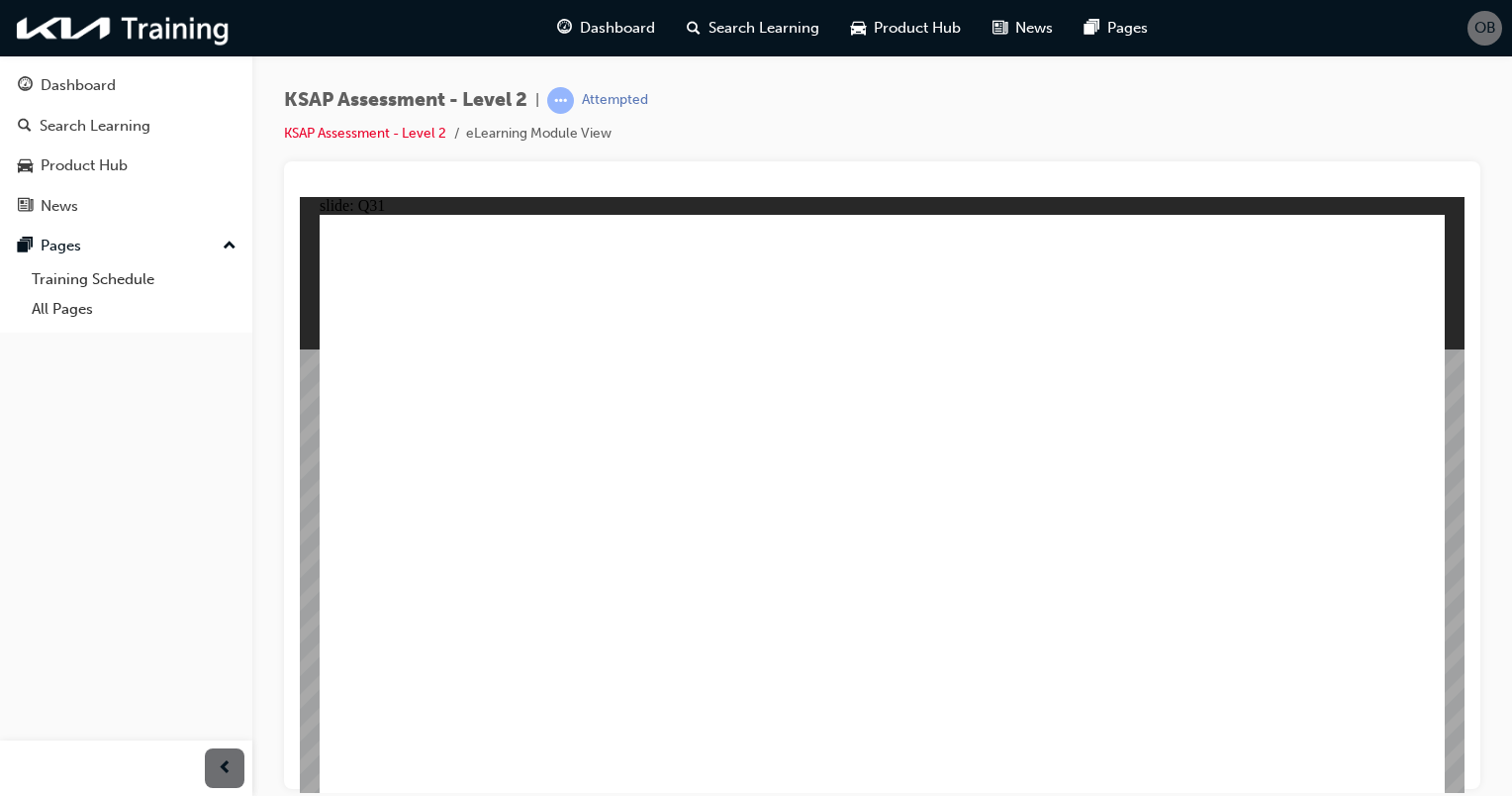 click 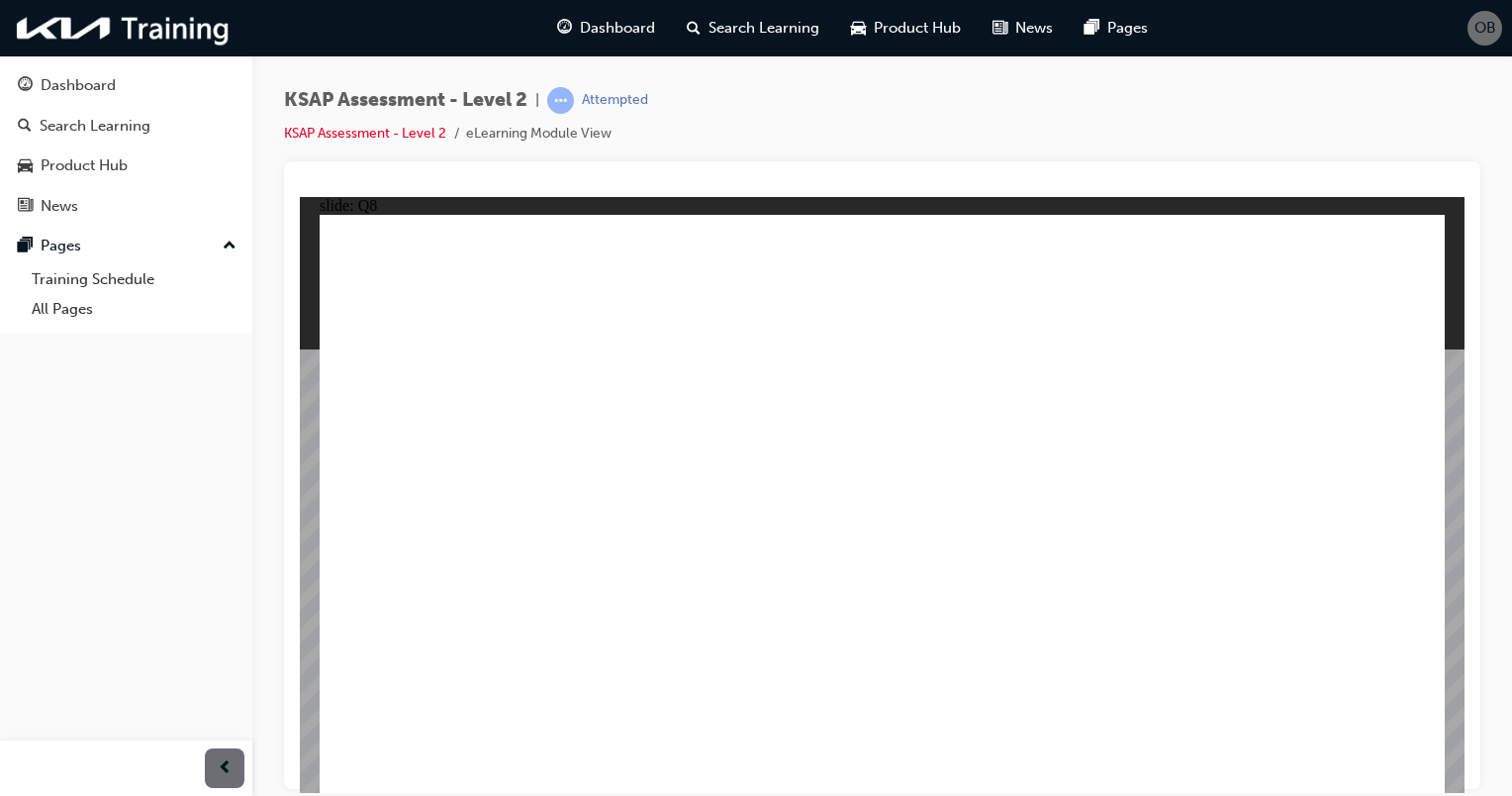 click 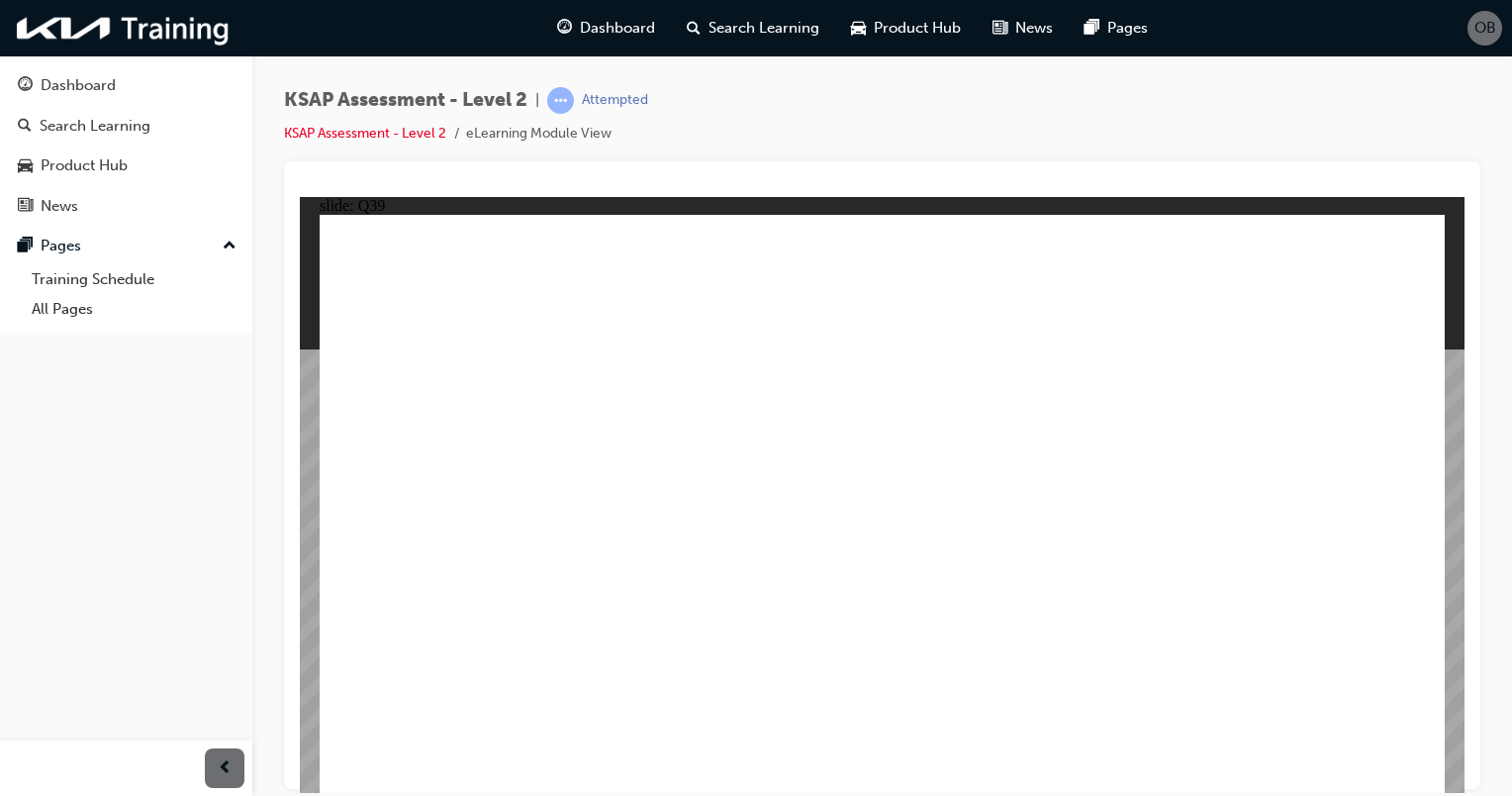 click 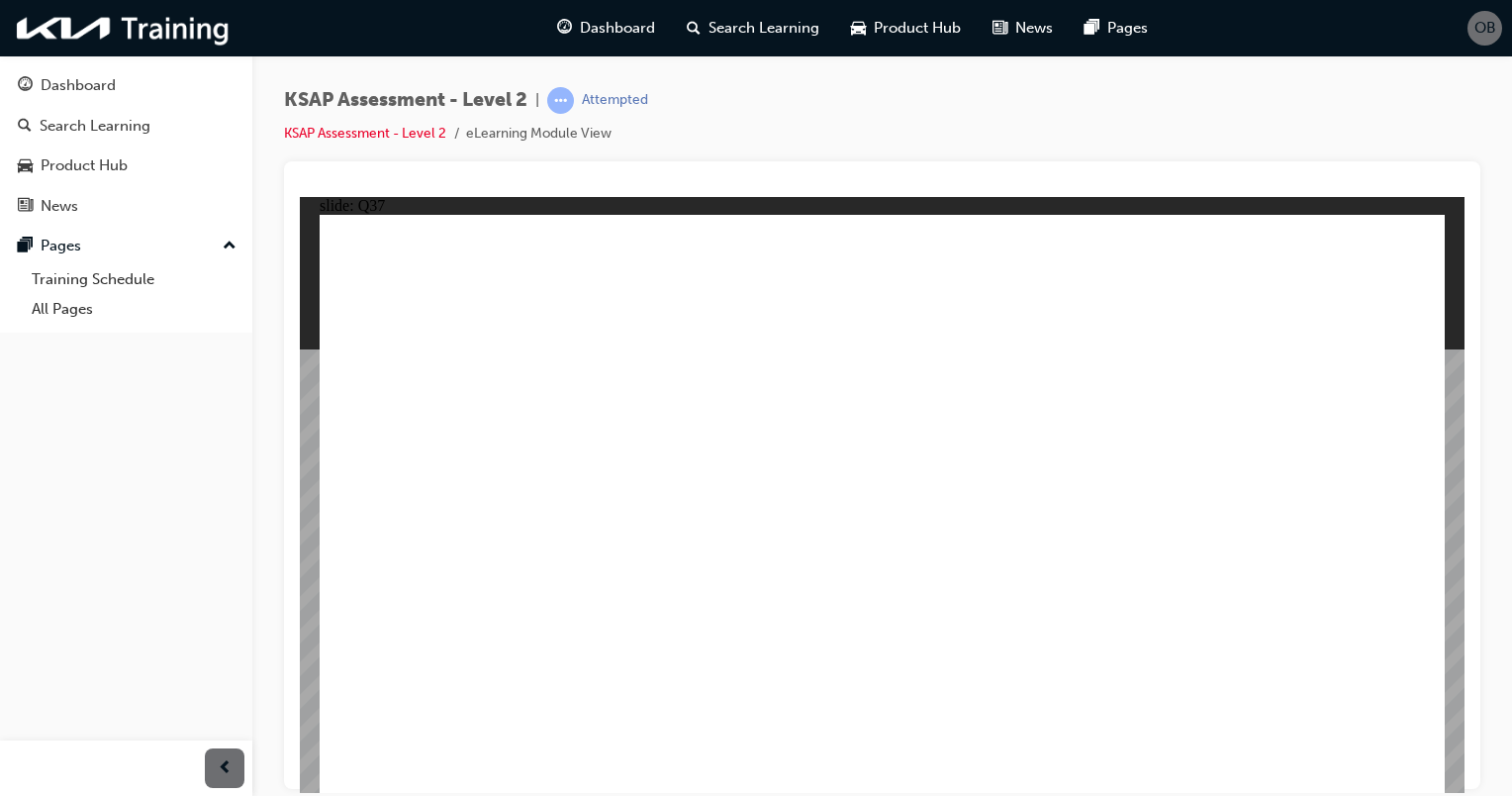 click 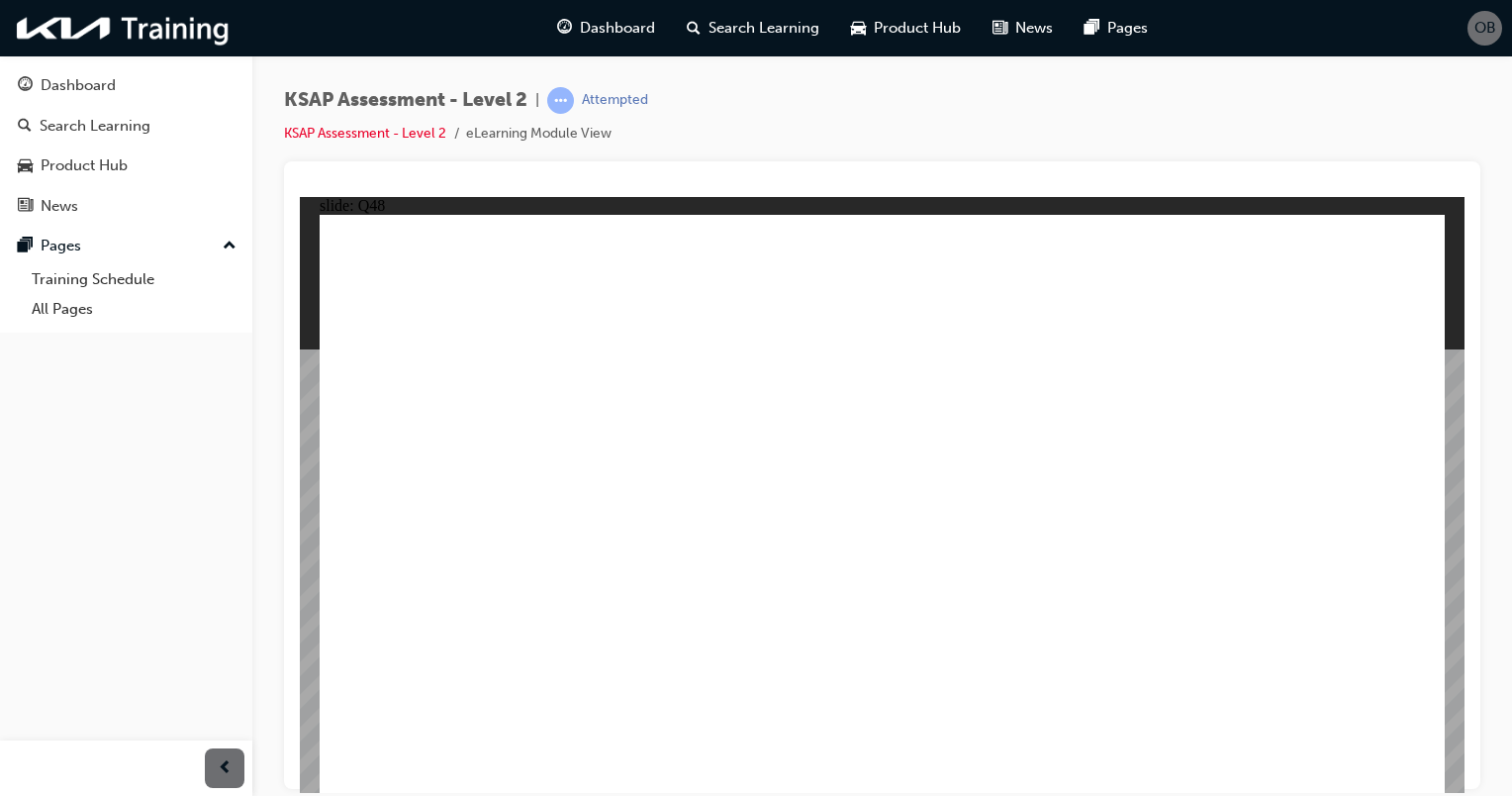 click 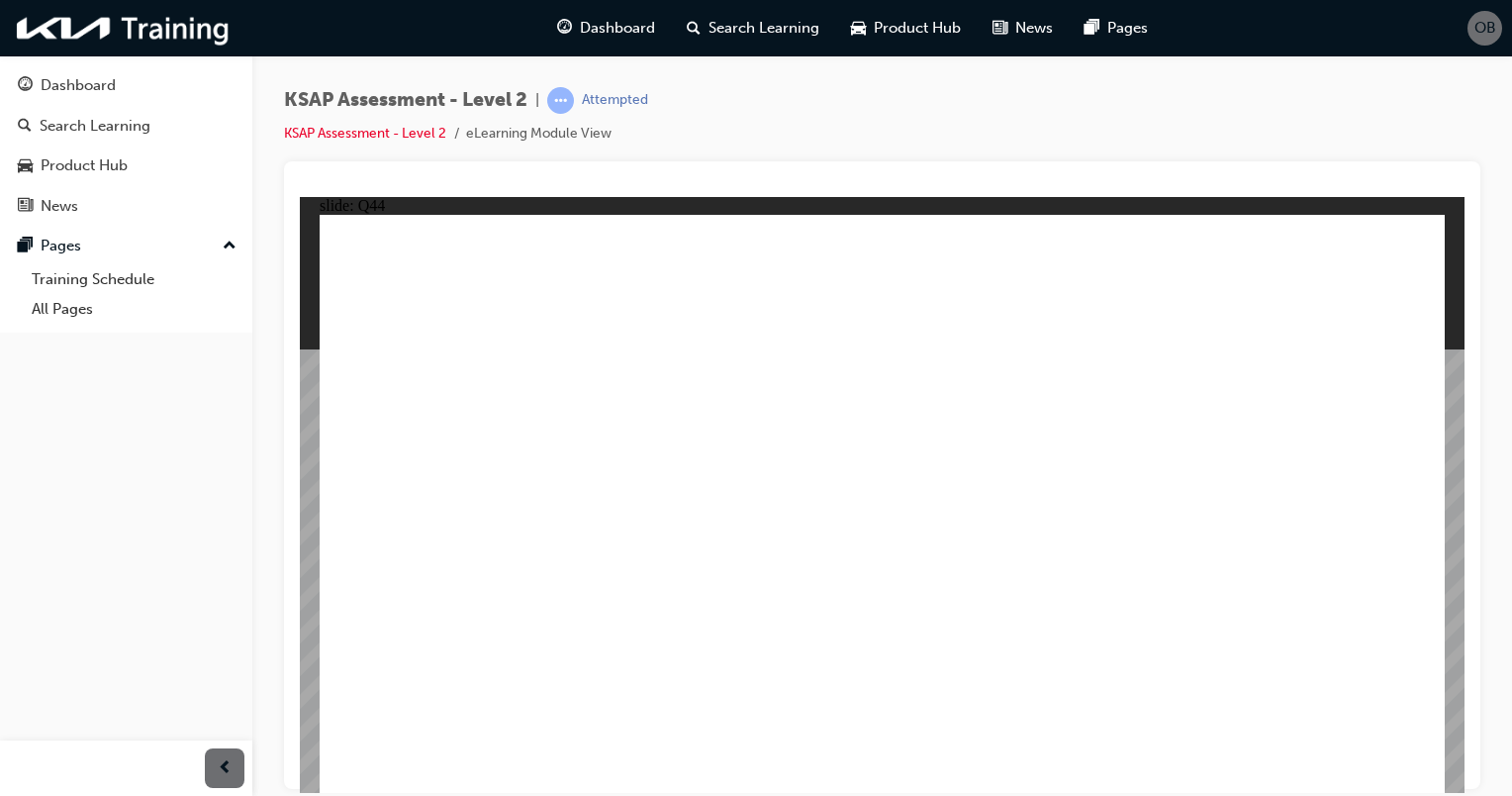 click 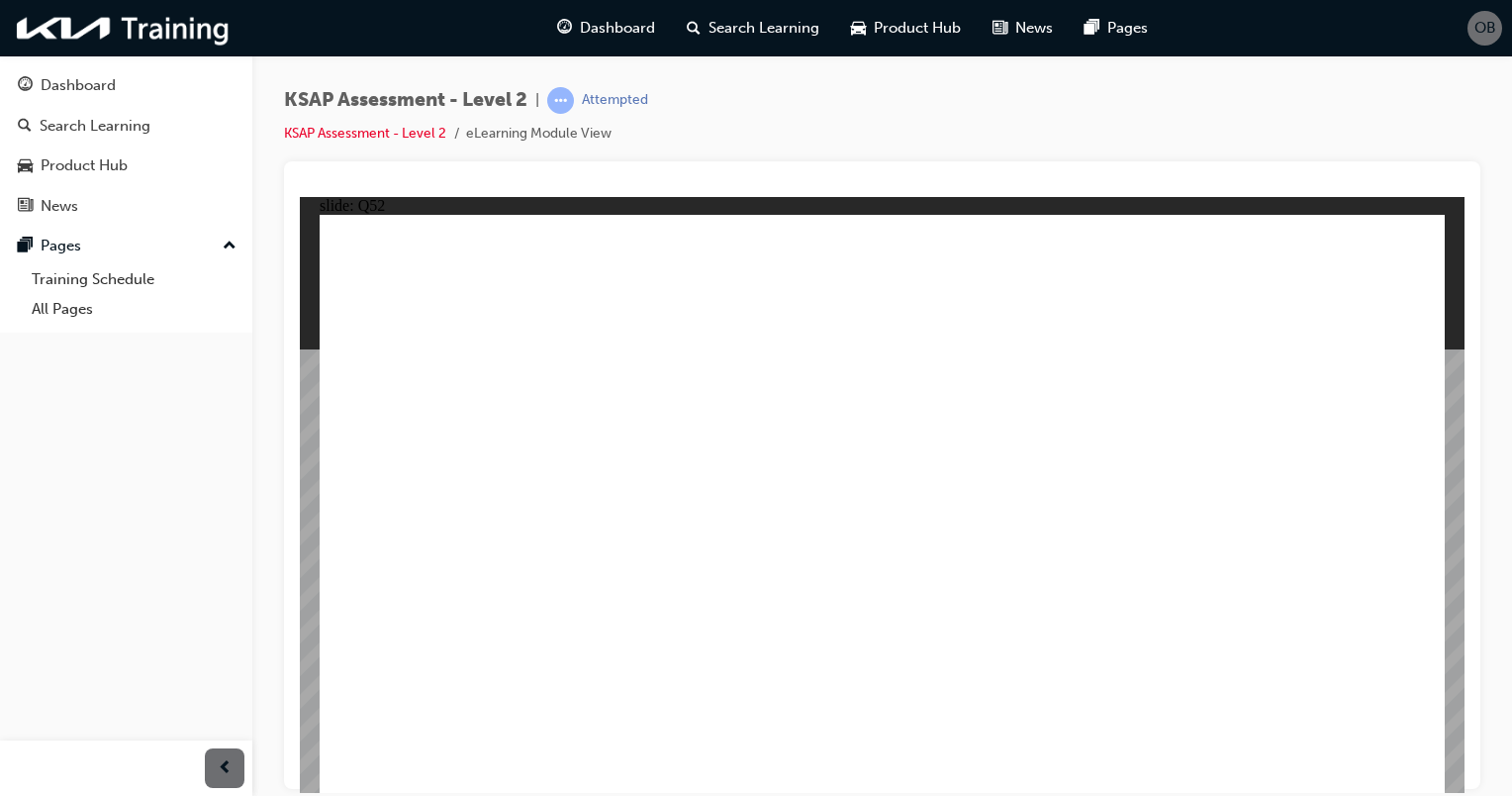 click 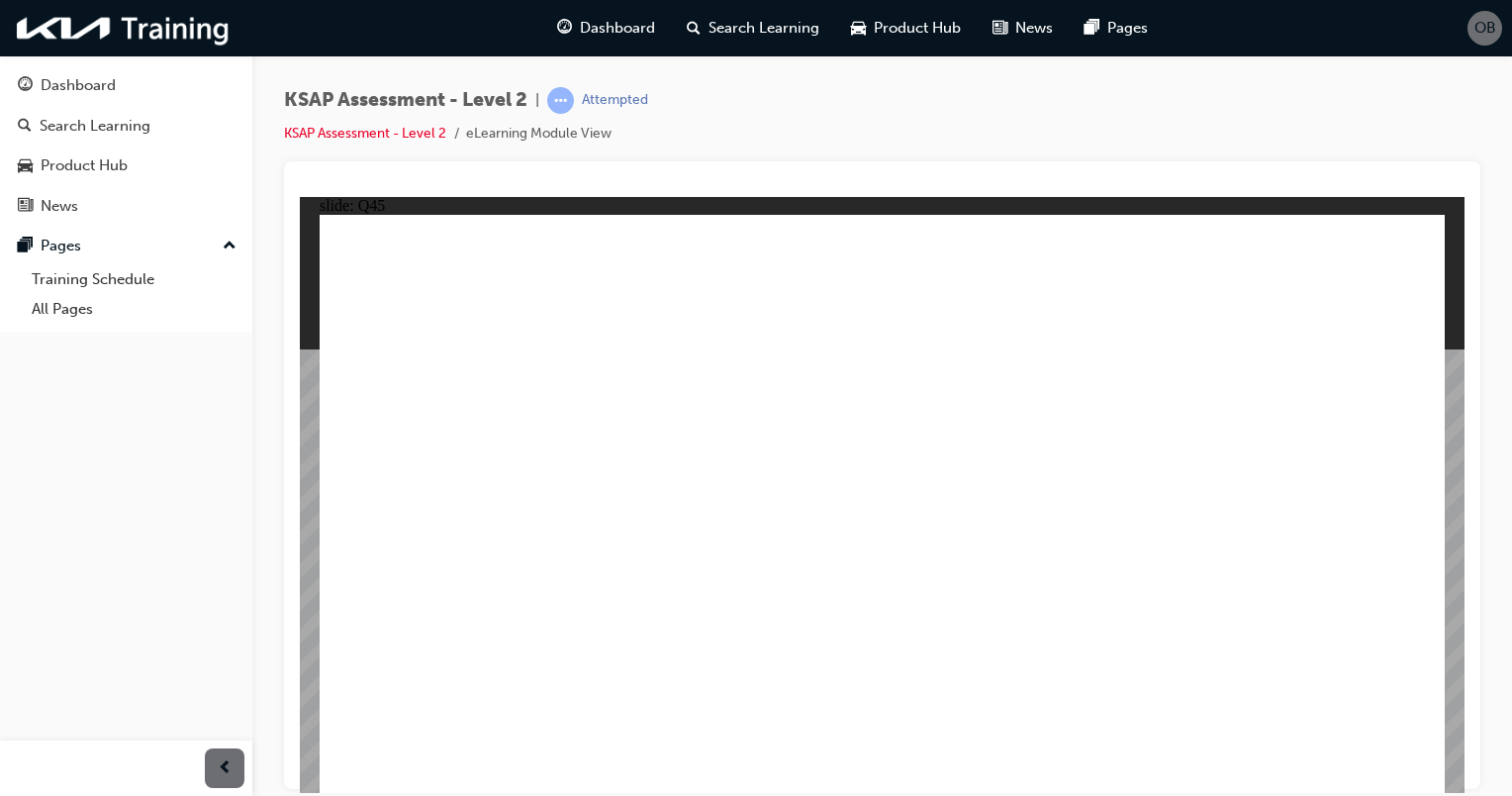 click 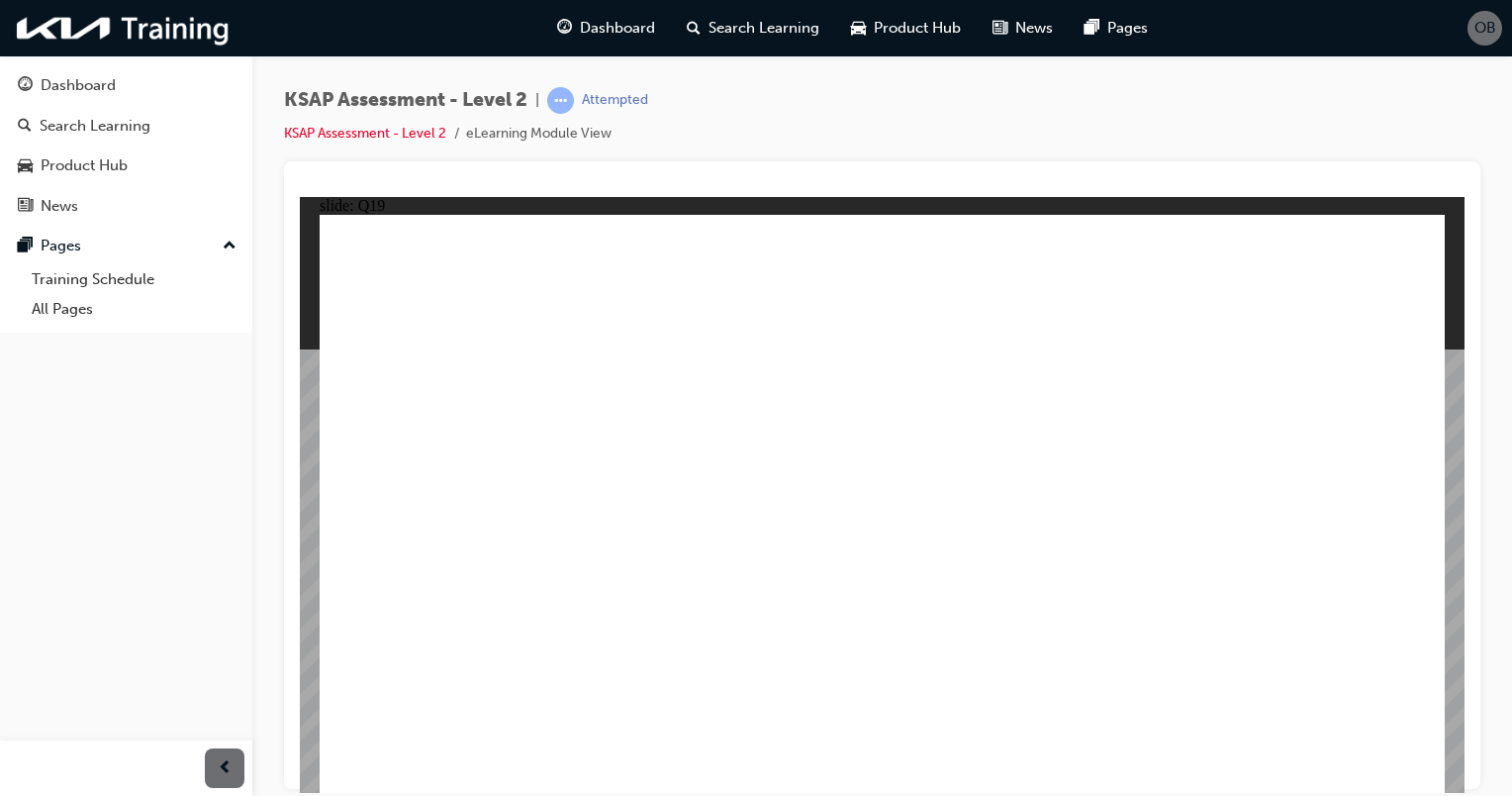 click 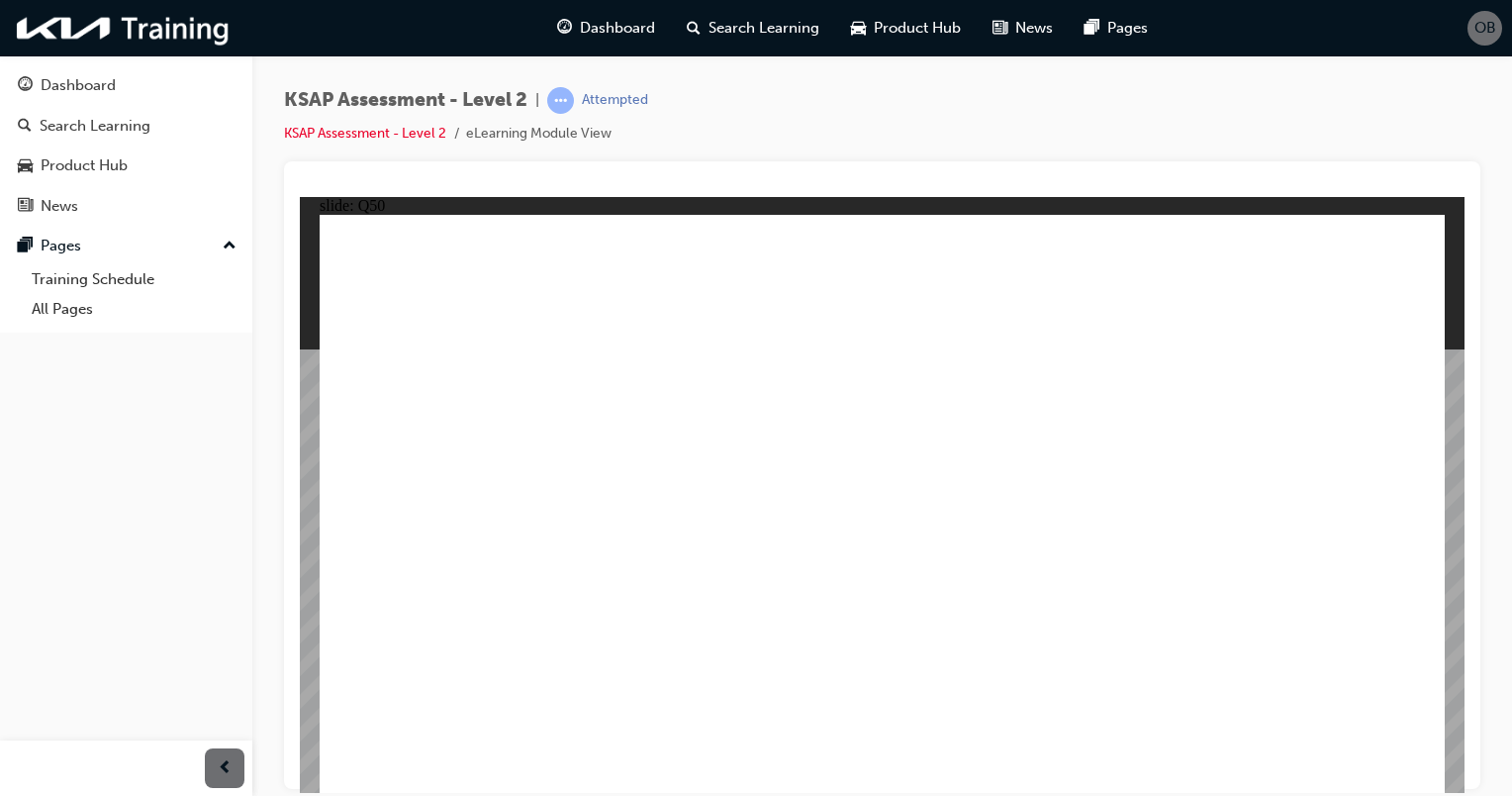 click 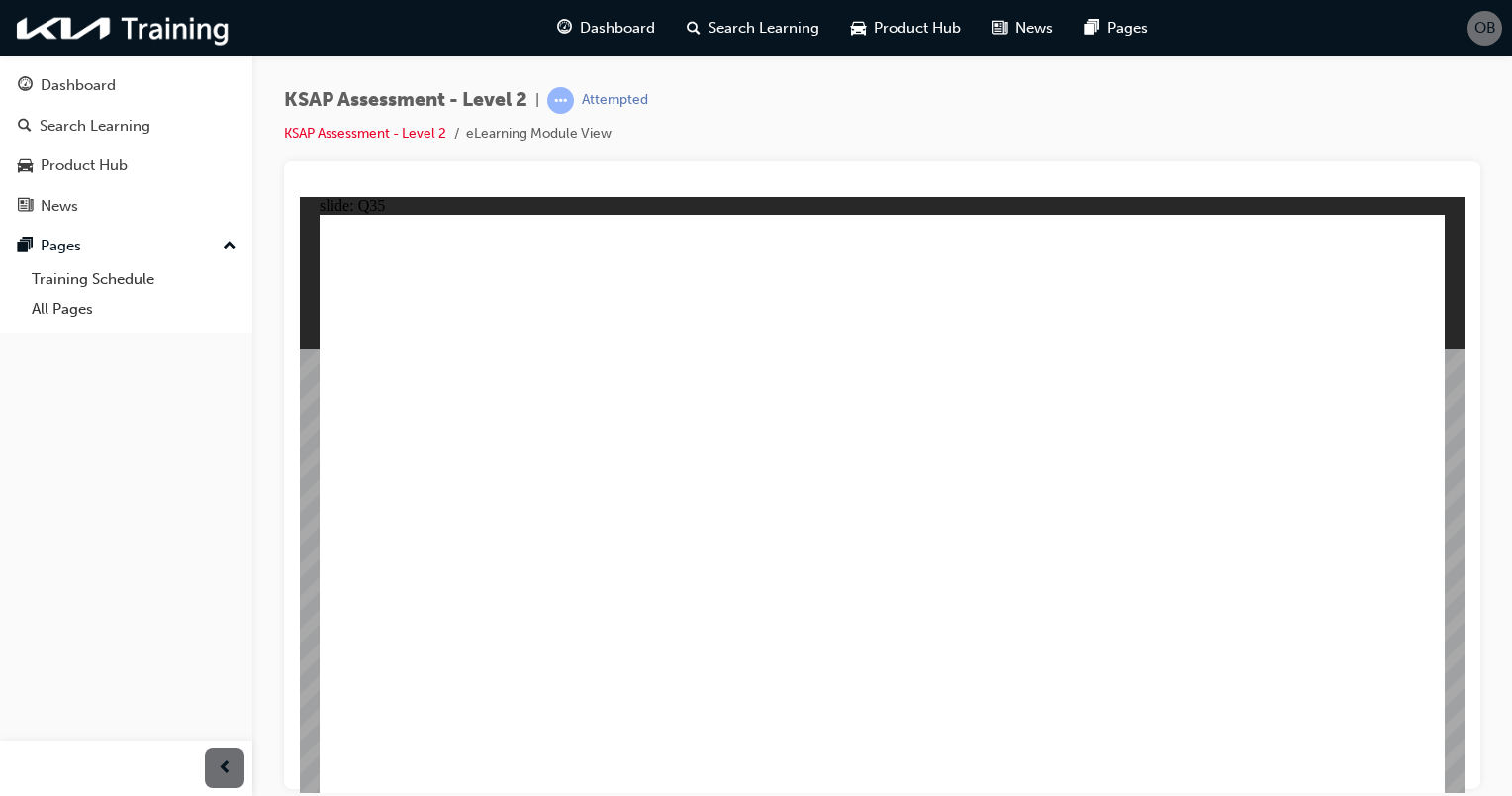 click 